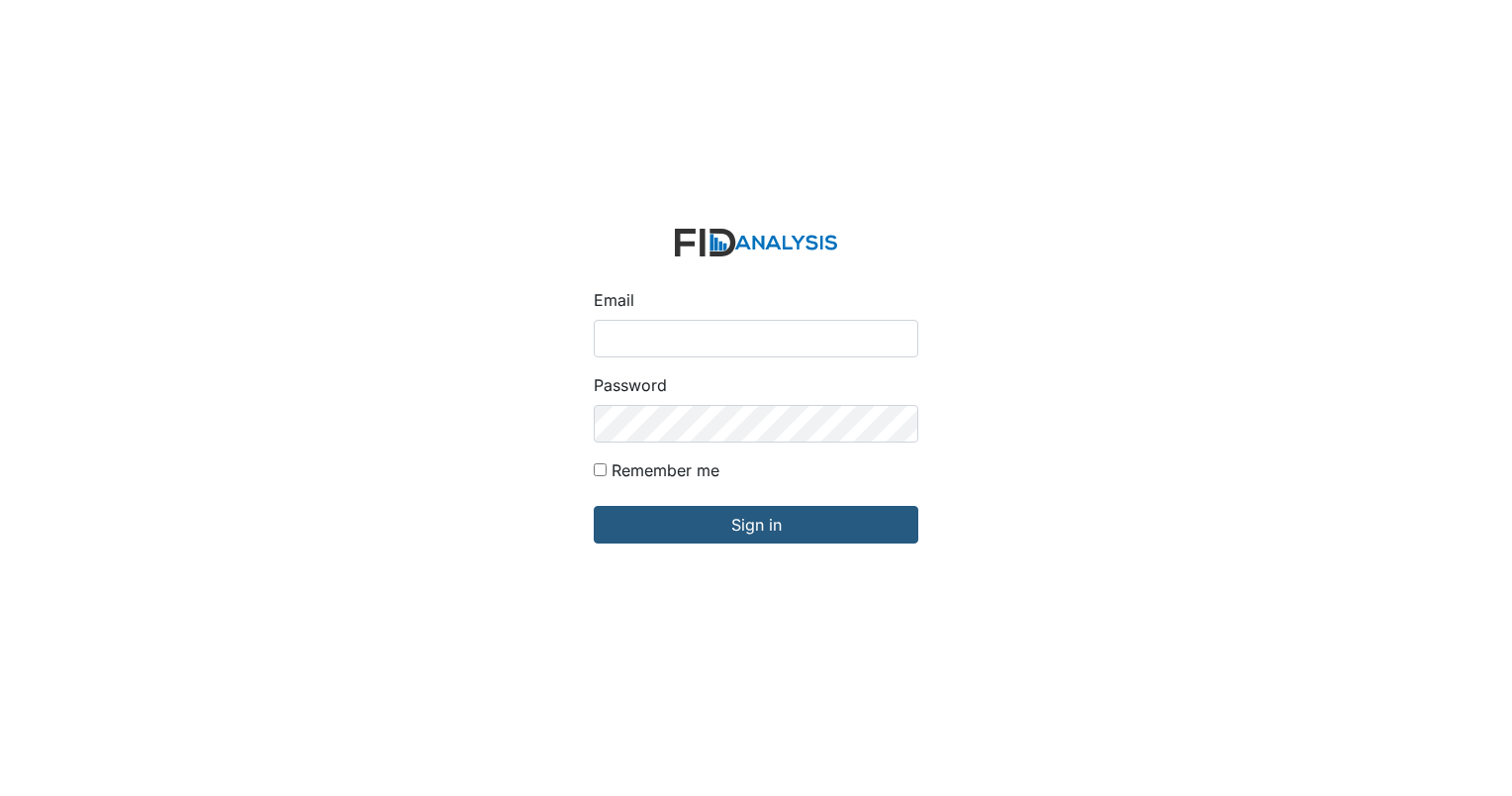 scroll, scrollTop: 0, scrollLeft: 0, axis: both 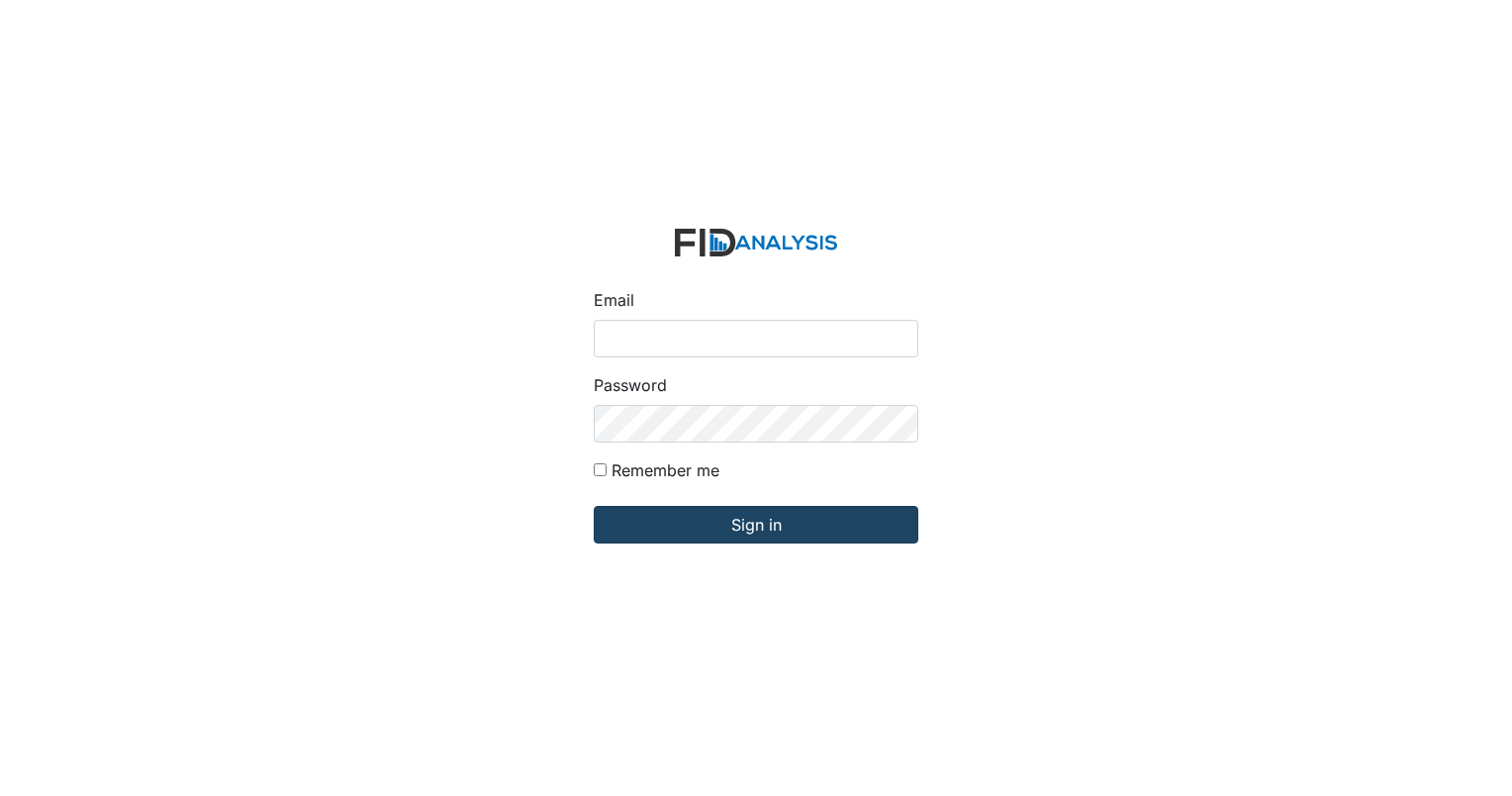 type on "[EMAIL]" 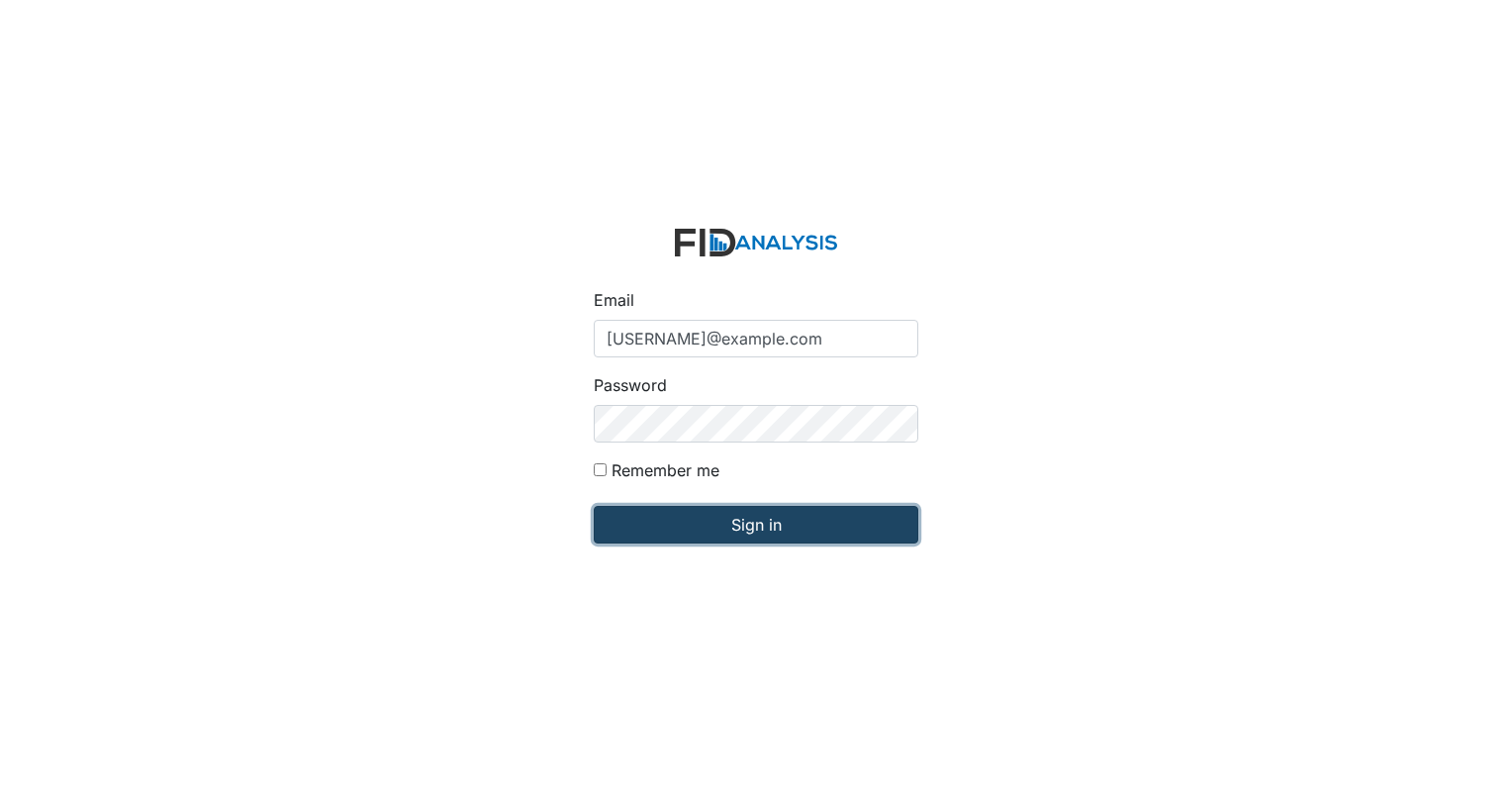 click on "Sign in" at bounding box center (756, 525) 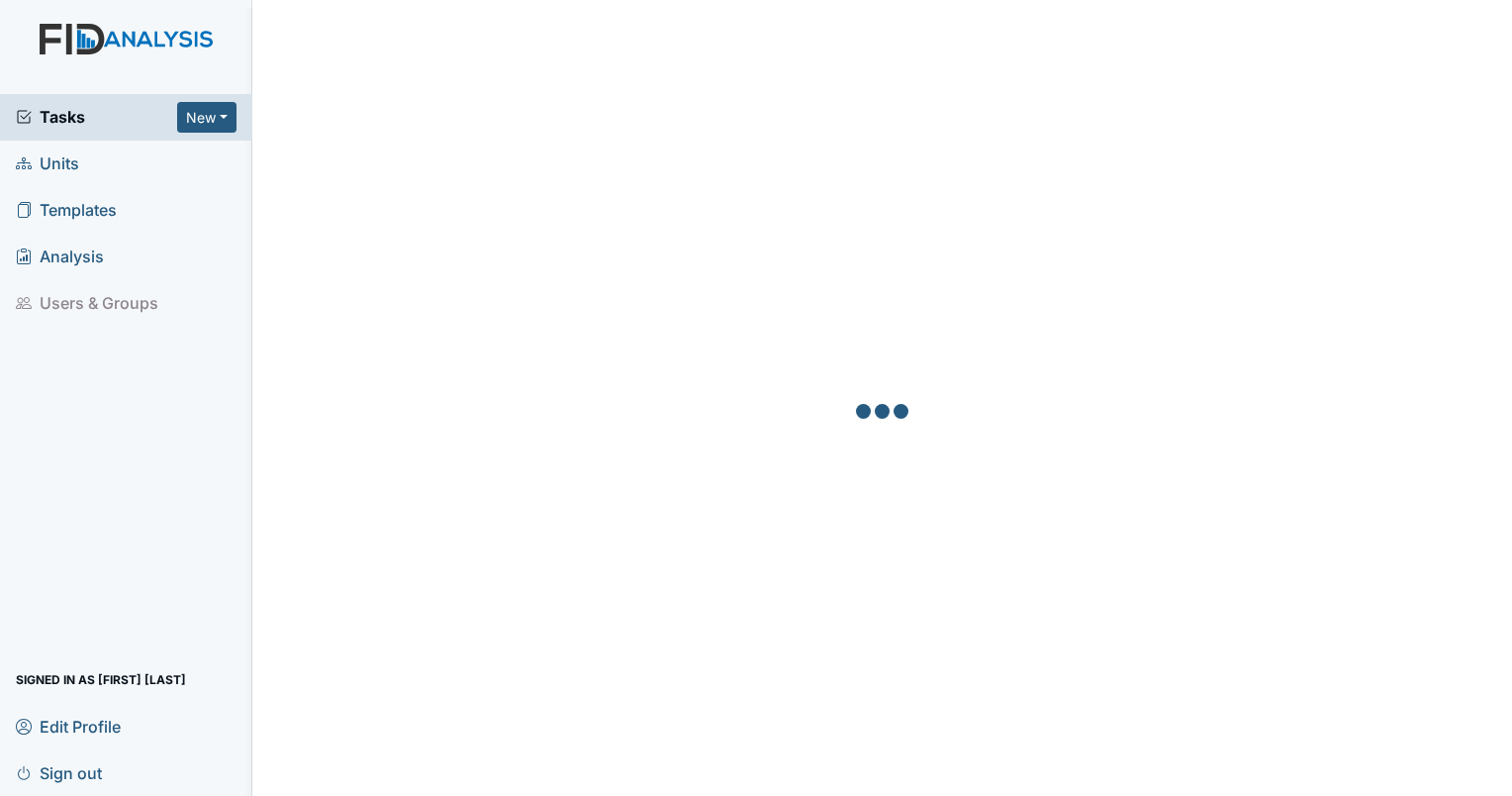 scroll, scrollTop: 0, scrollLeft: 0, axis: both 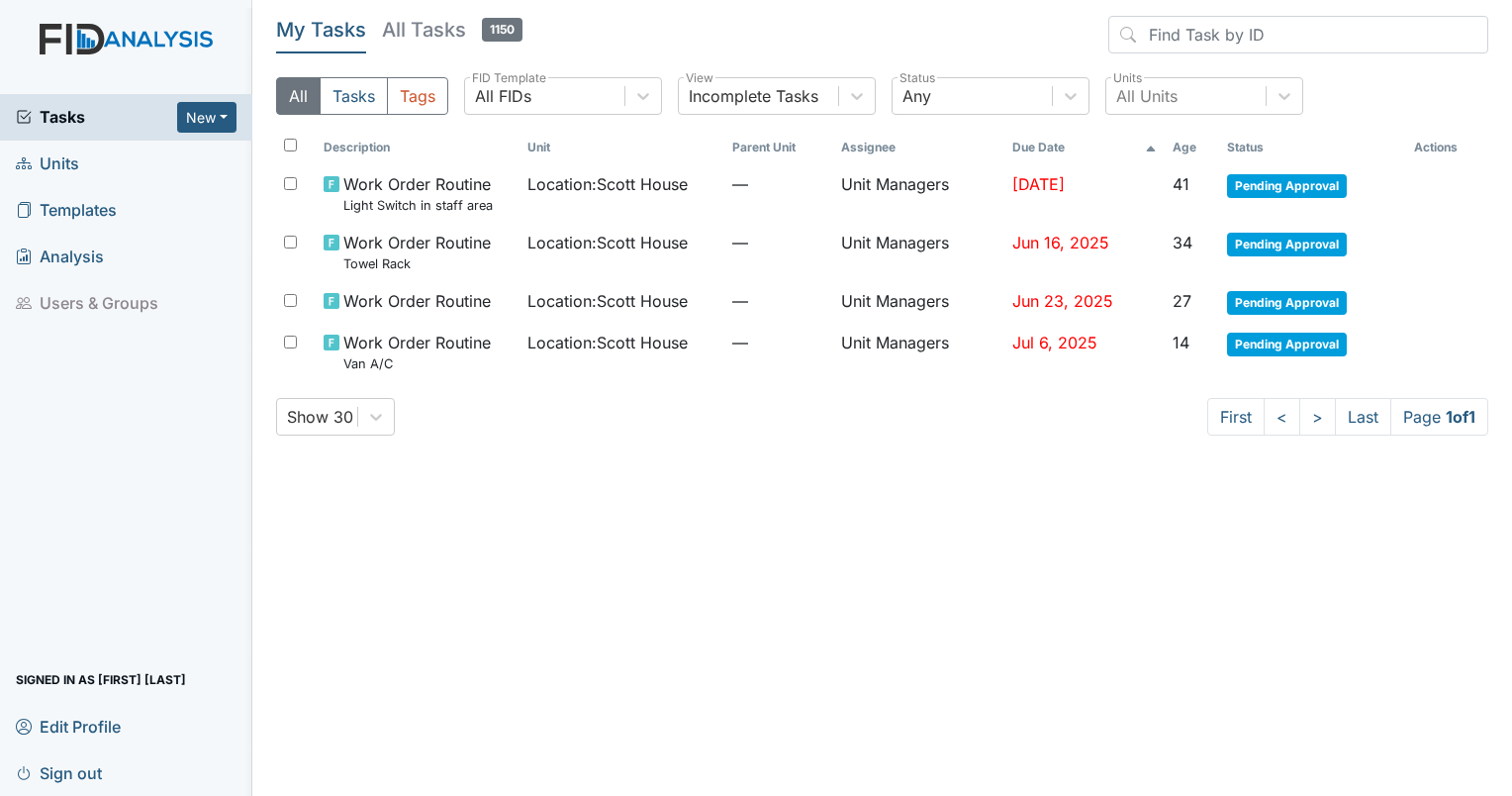 click on "Units" at bounding box center [47, 163] 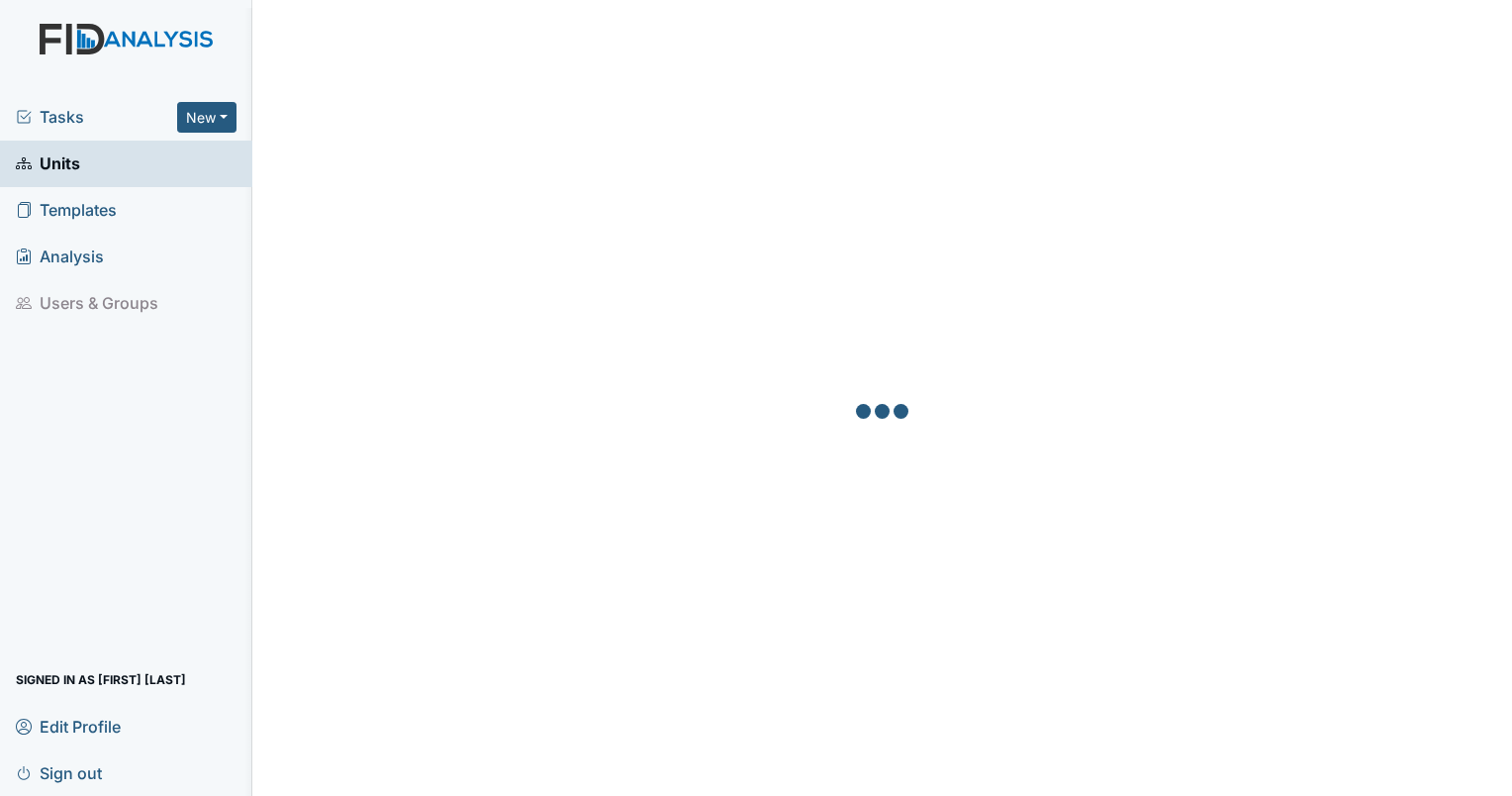 scroll, scrollTop: 0, scrollLeft: 0, axis: both 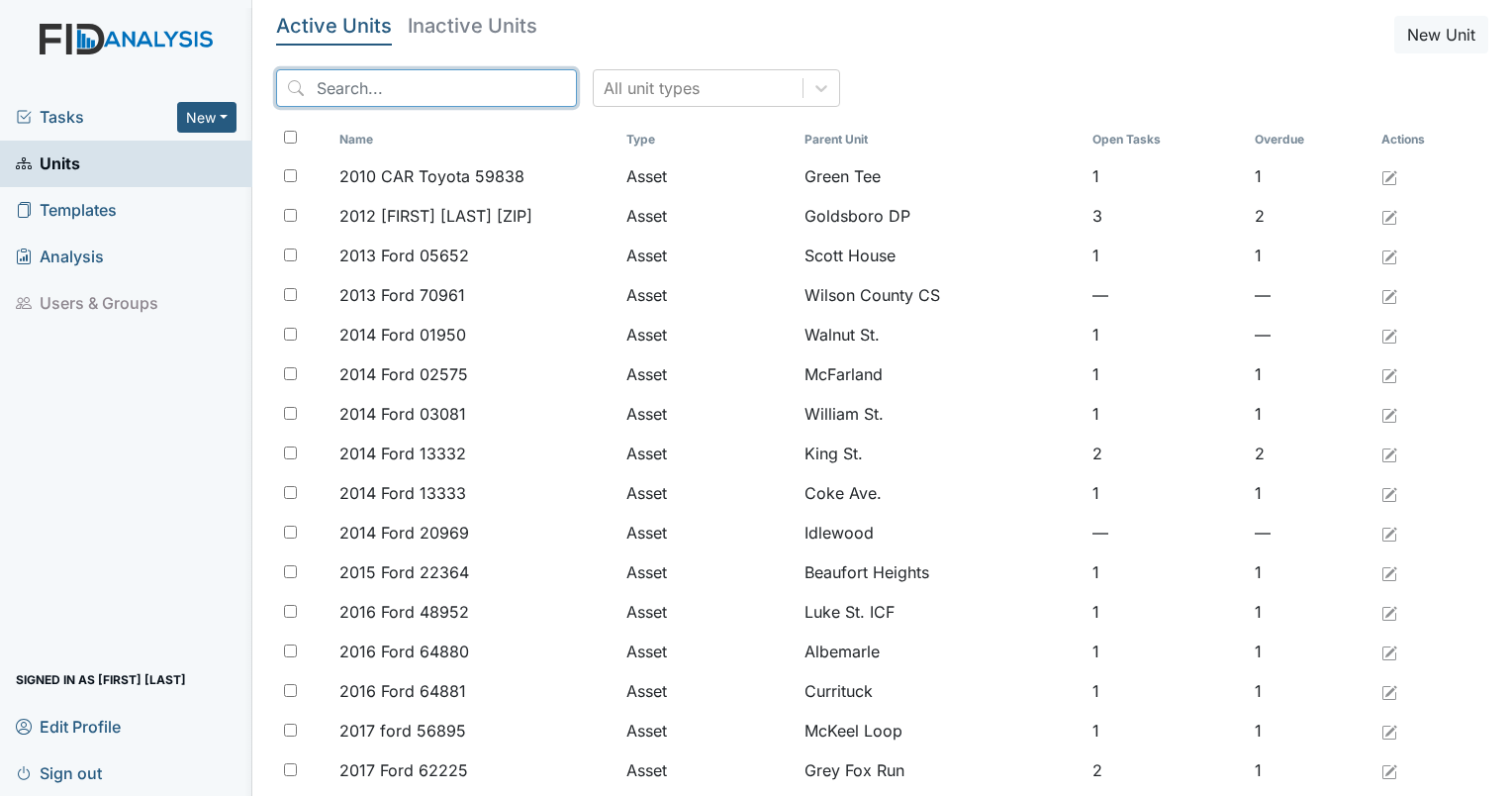 click at bounding box center (426, 88) 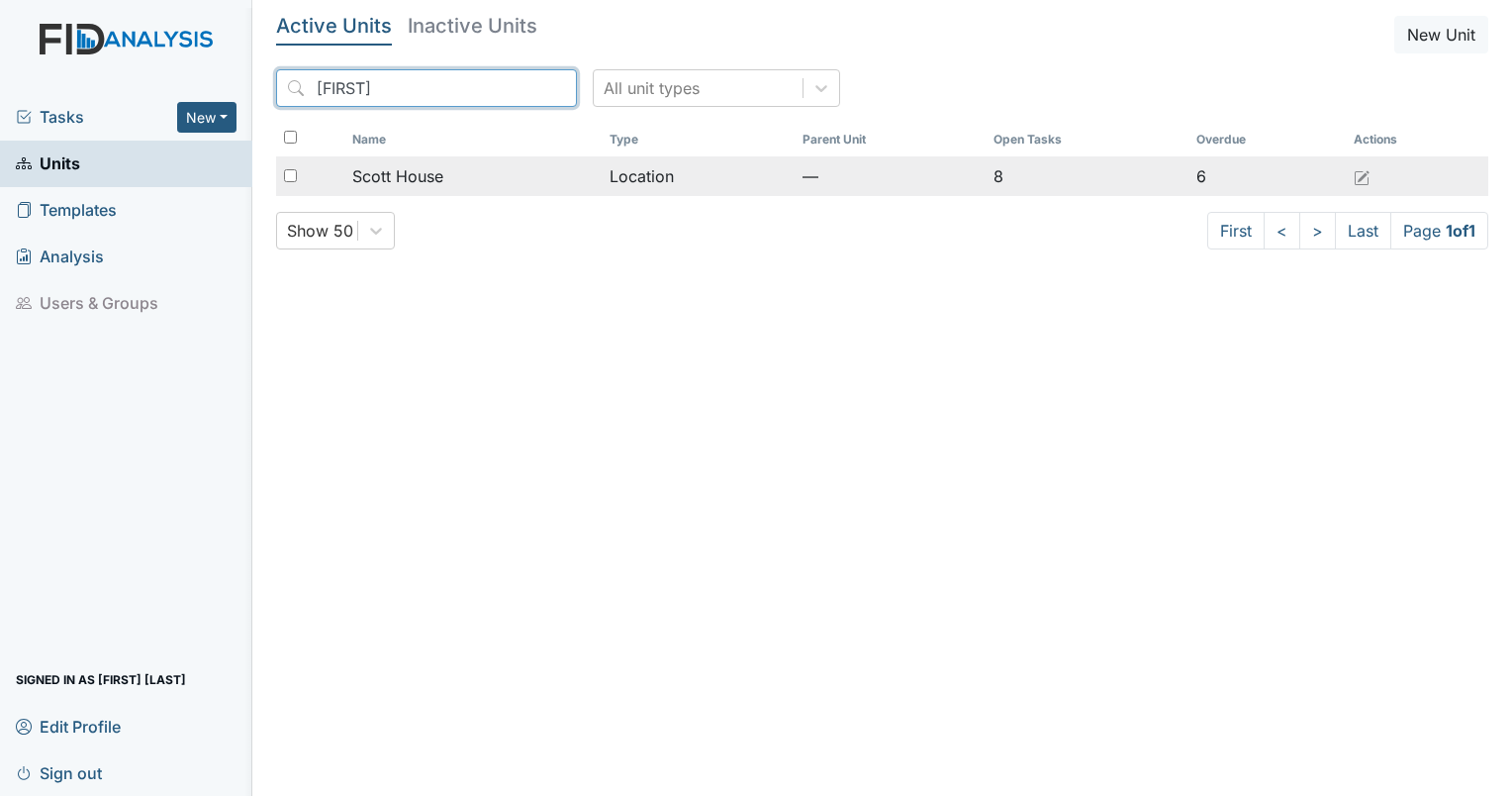 type on "scott" 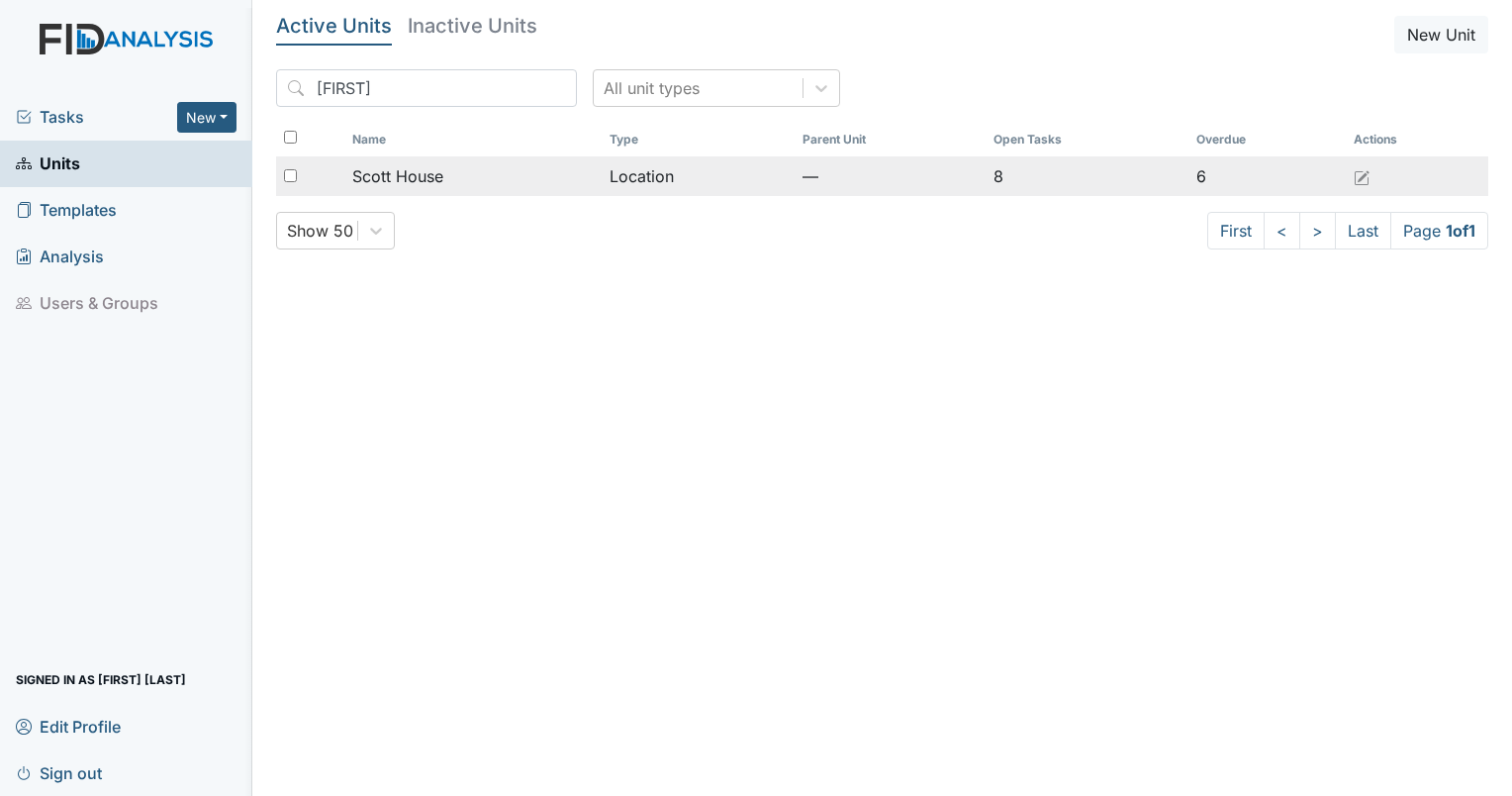 click at bounding box center [290, 175] 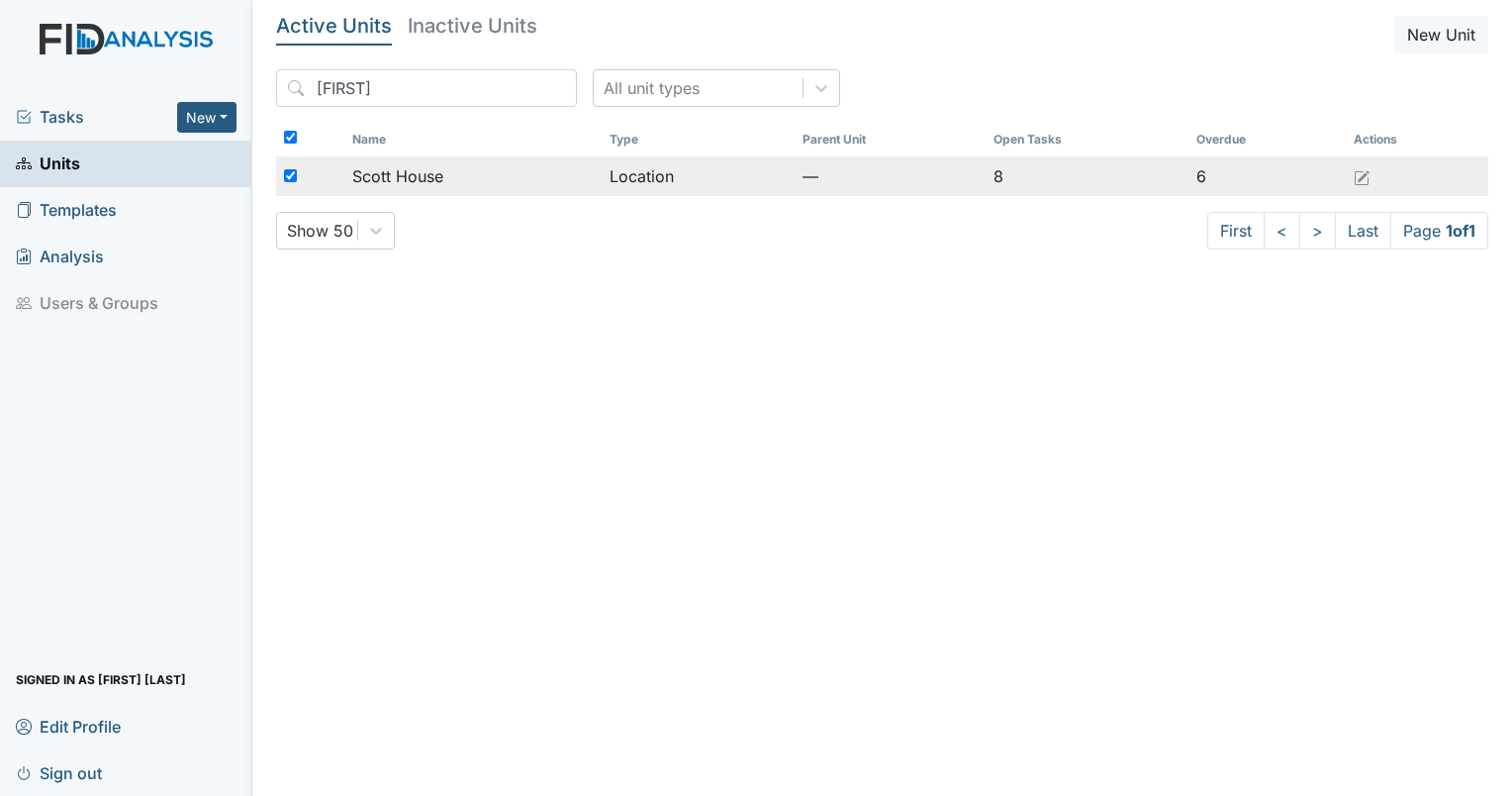 checkbox on "true" 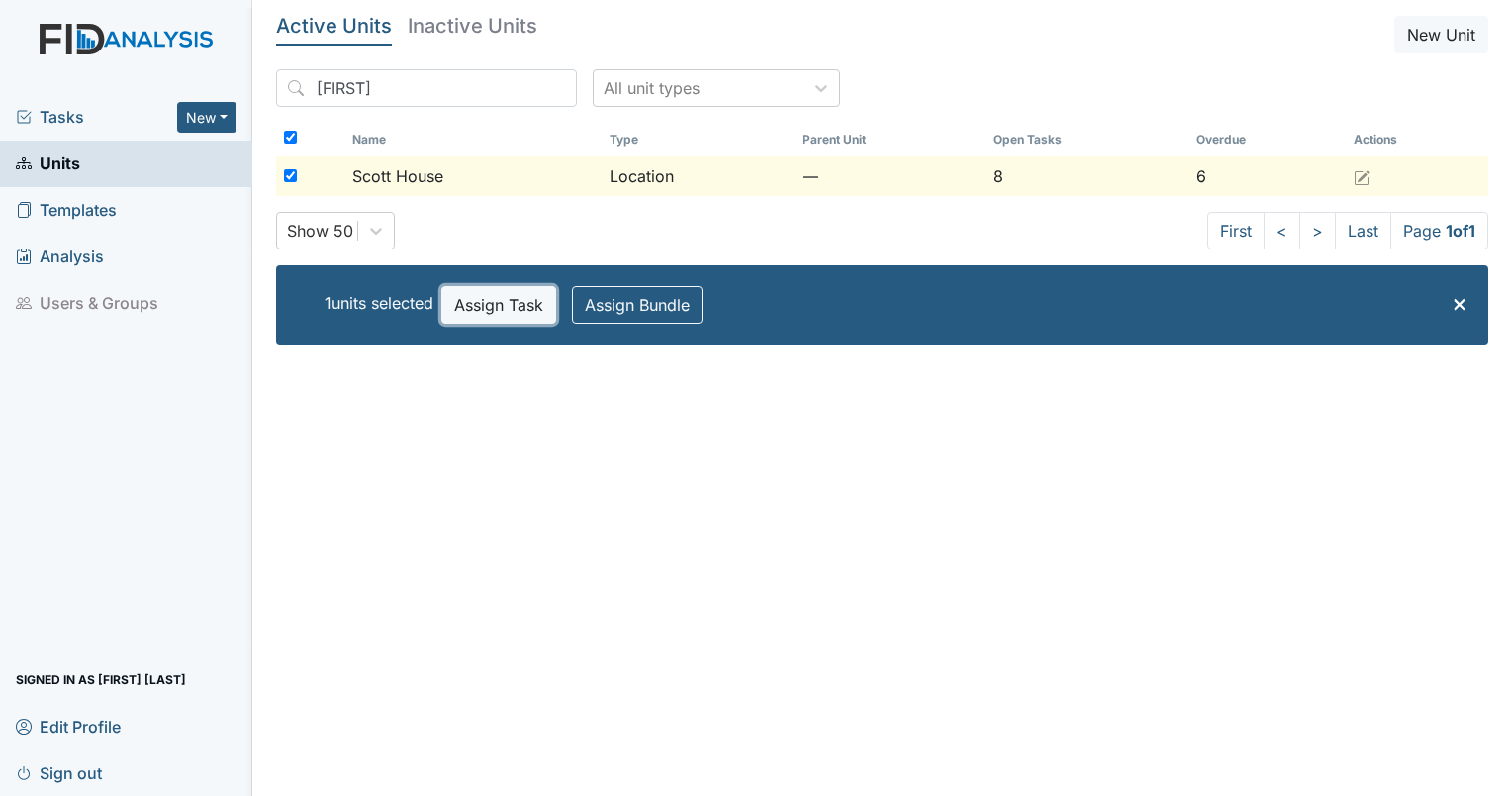 click on "Assign Task" at bounding box center (499, 305) 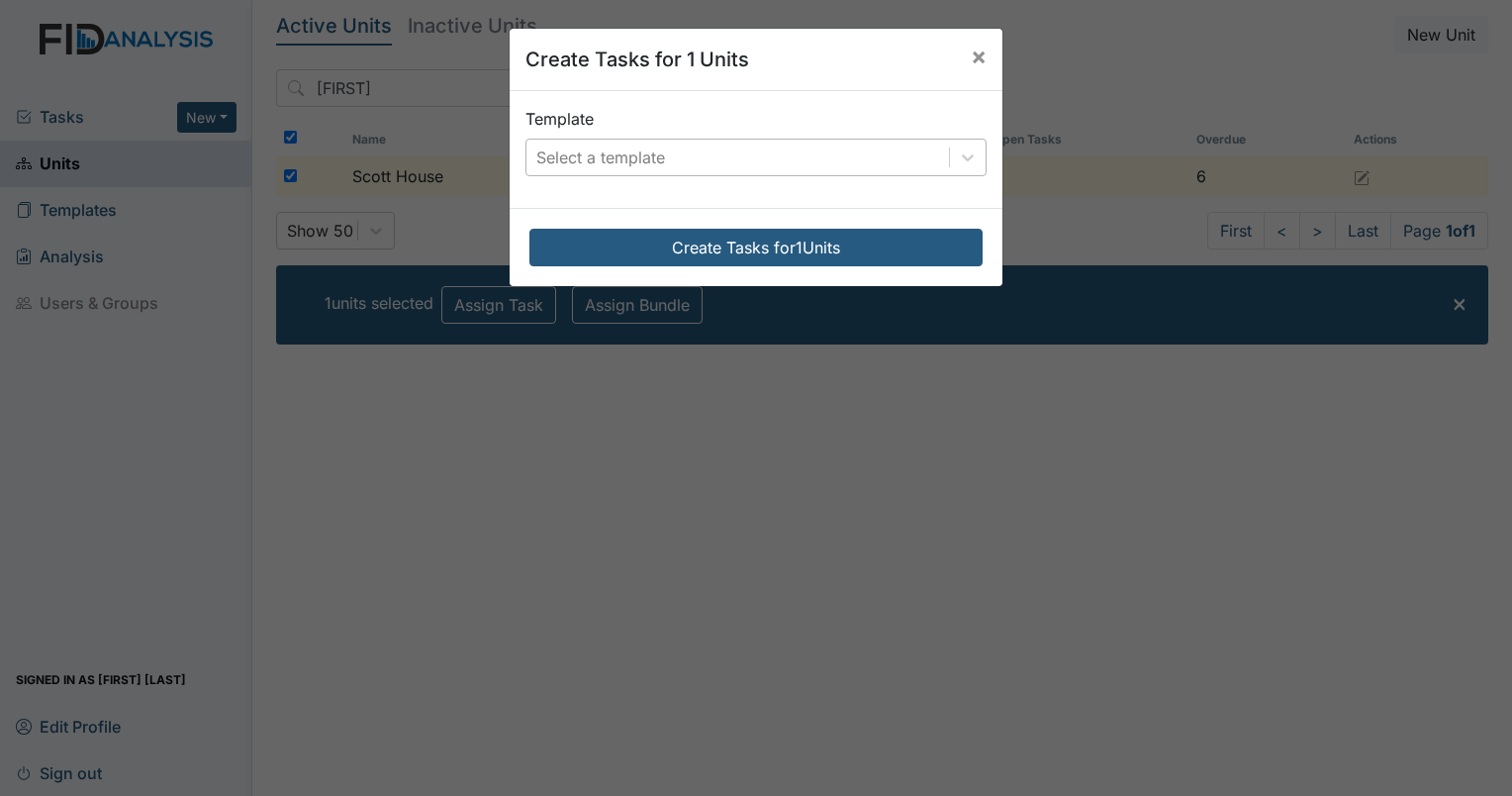 click on "Select a template" at bounding box center (737, 157) 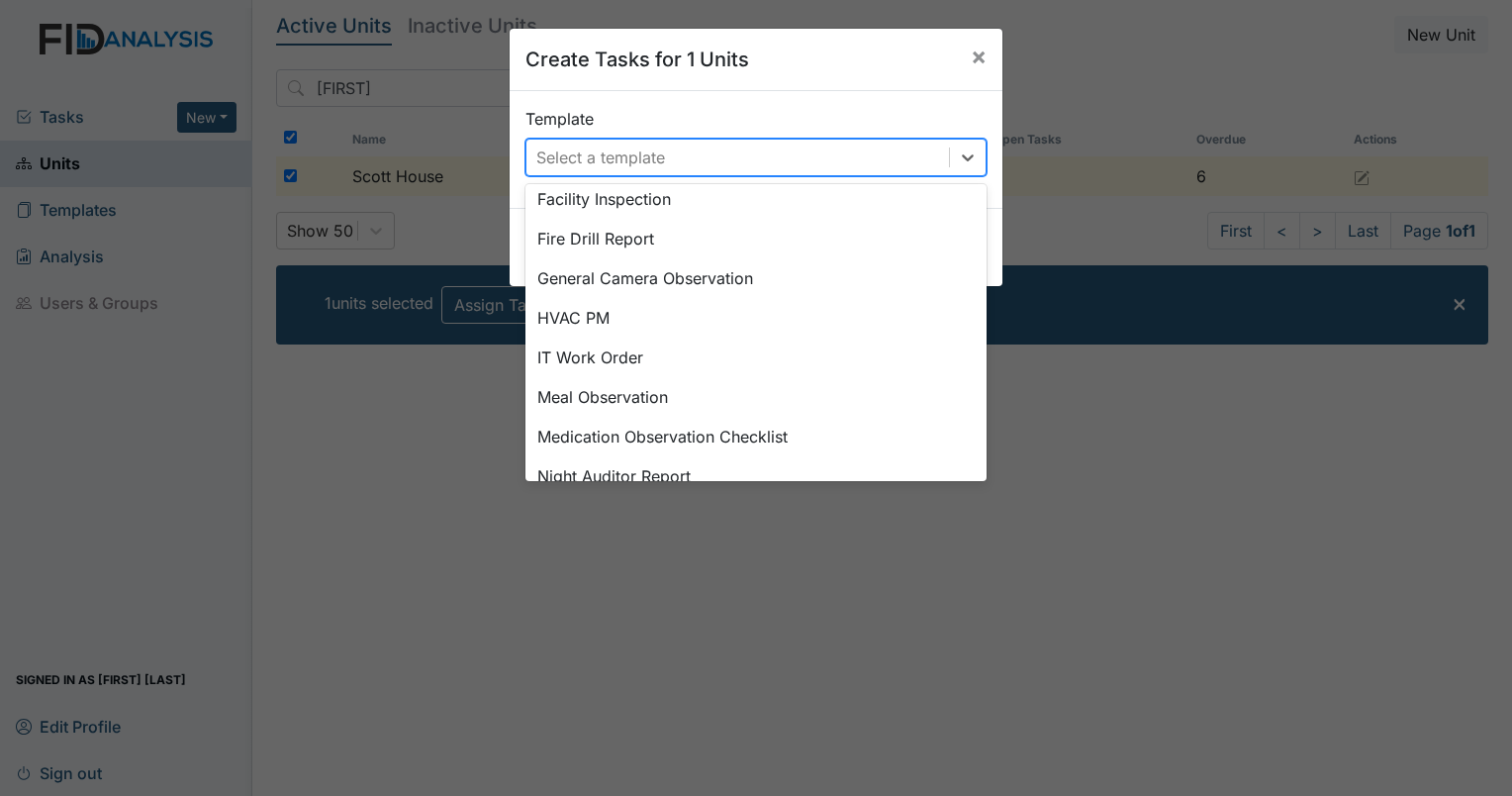 scroll, scrollTop: 396, scrollLeft: 0, axis: vertical 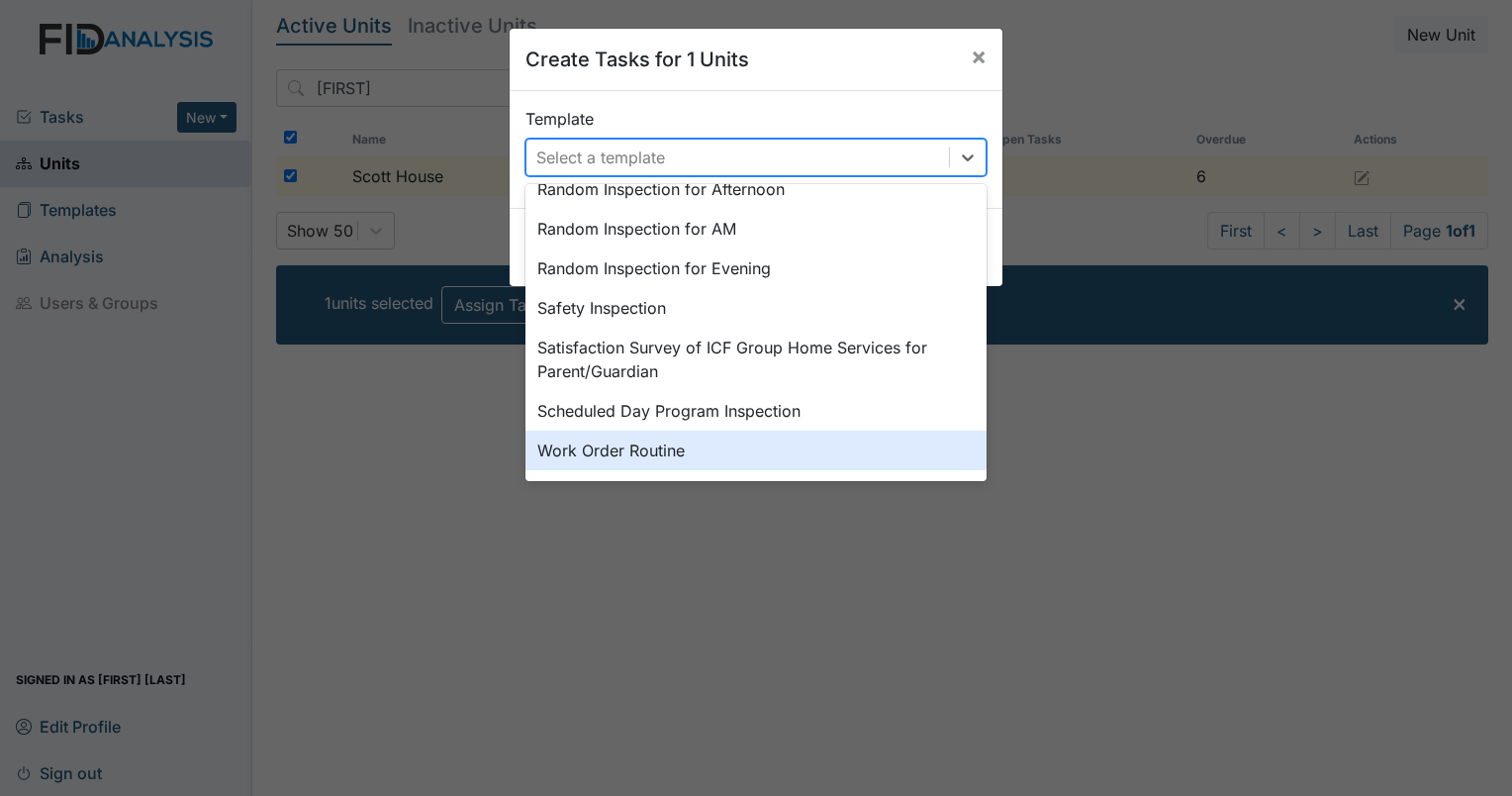 click on "Work Order Routine" at bounding box center [756, 450] 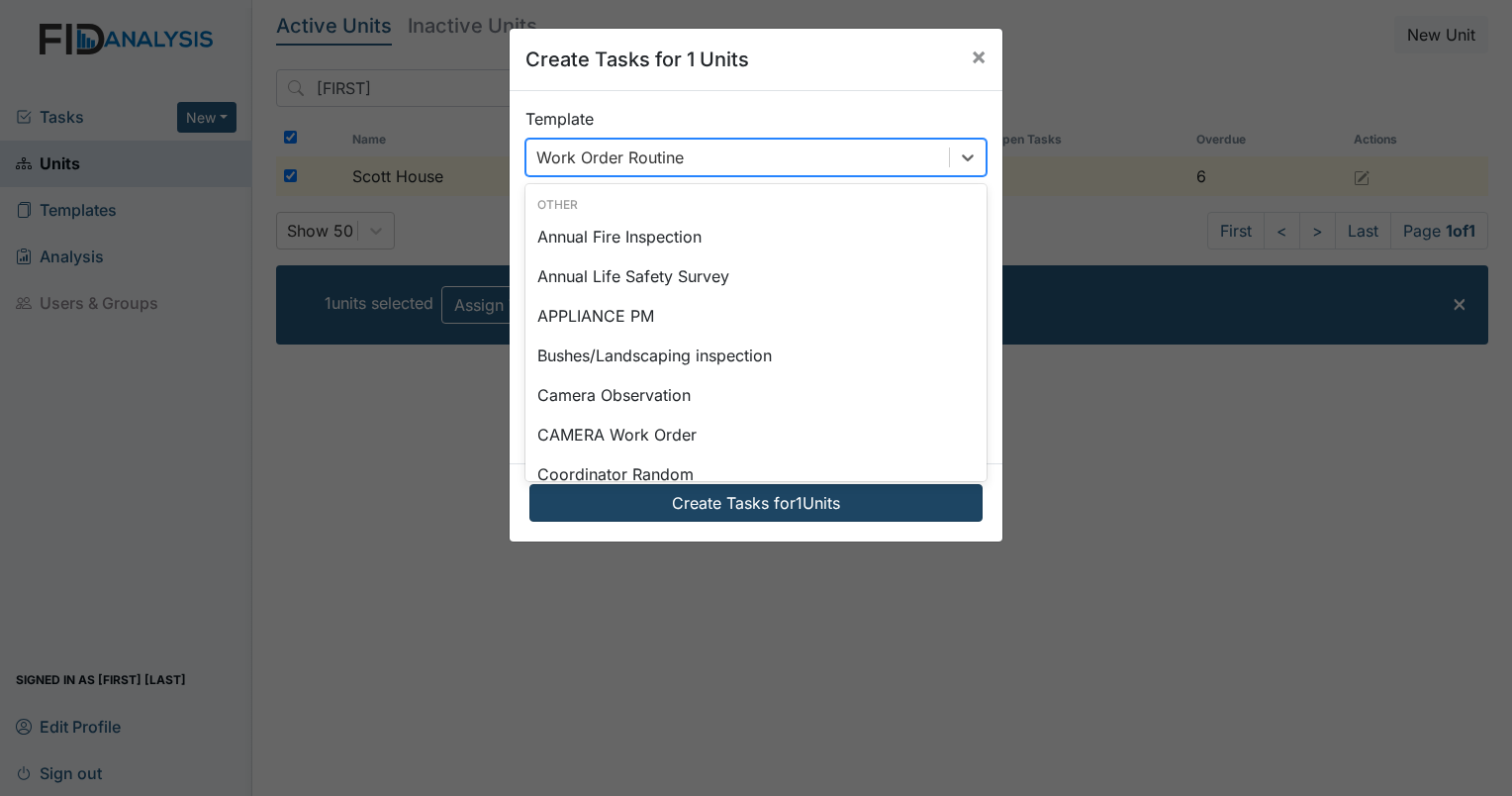 click on "Create Tasks for  1  Units" at bounding box center (756, 503) 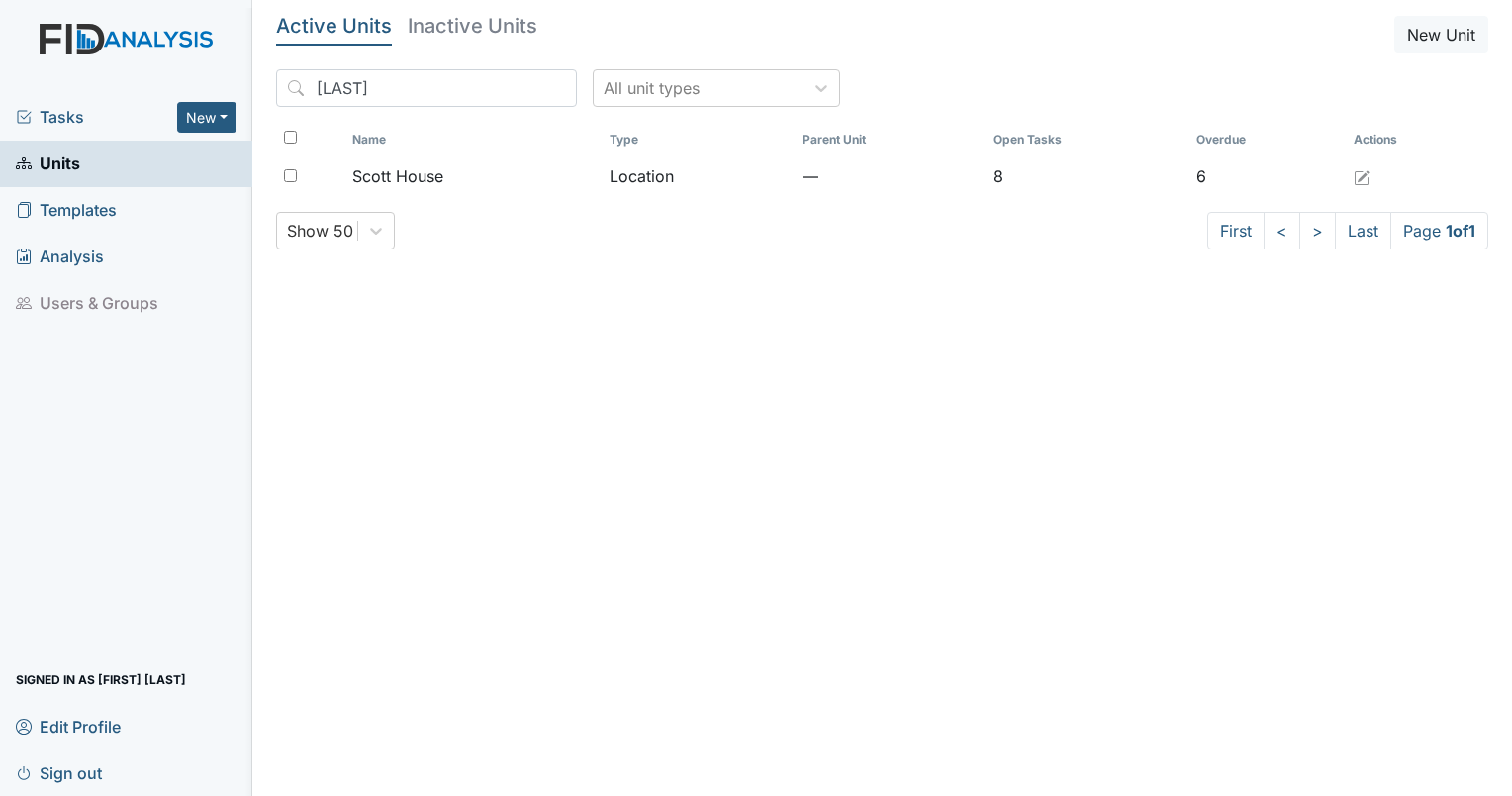scroll, scrollTop: 0, scrollLeft: 0, axis: both 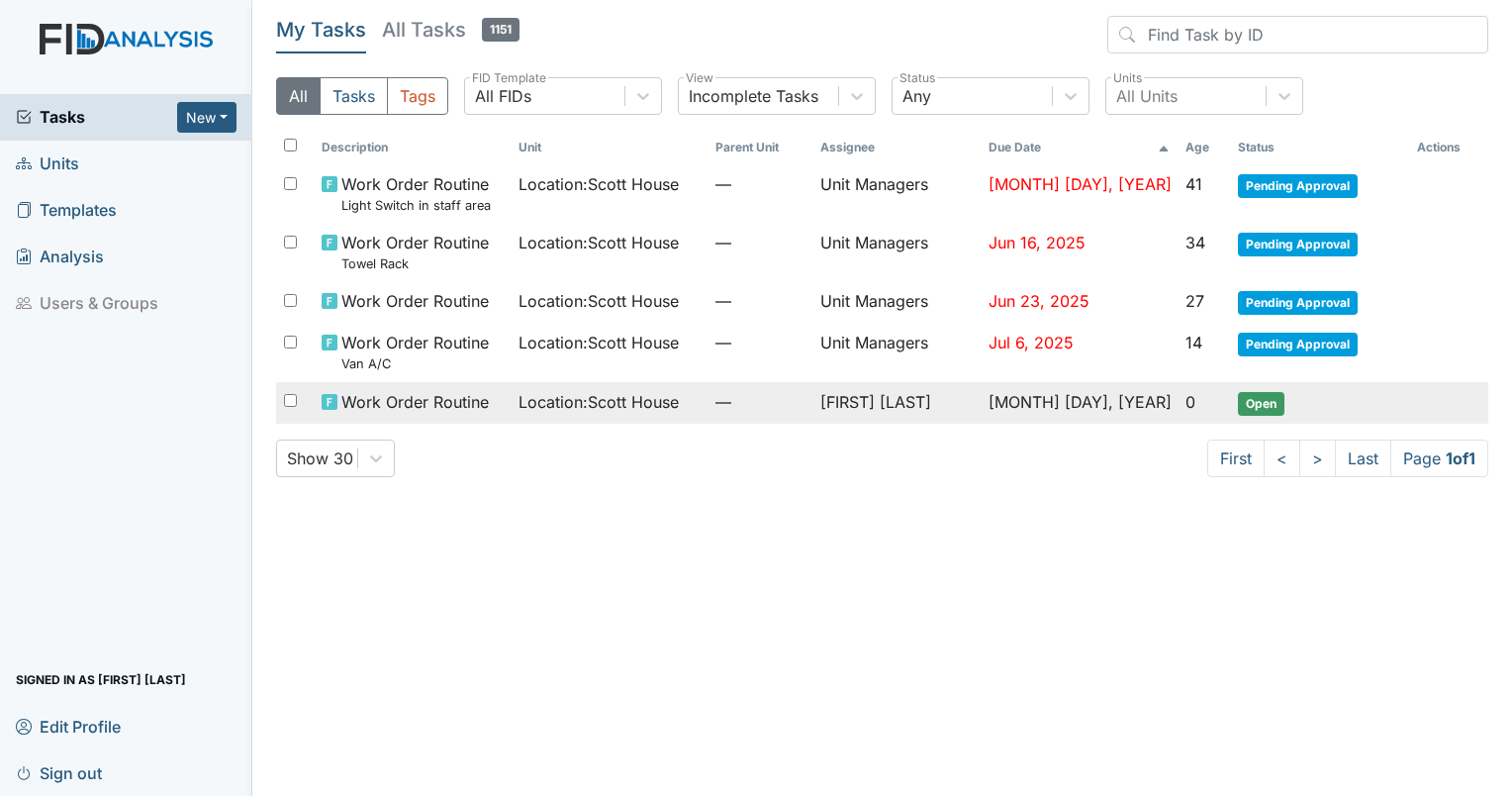 click on "Open" at bounding box center [1261, 404] 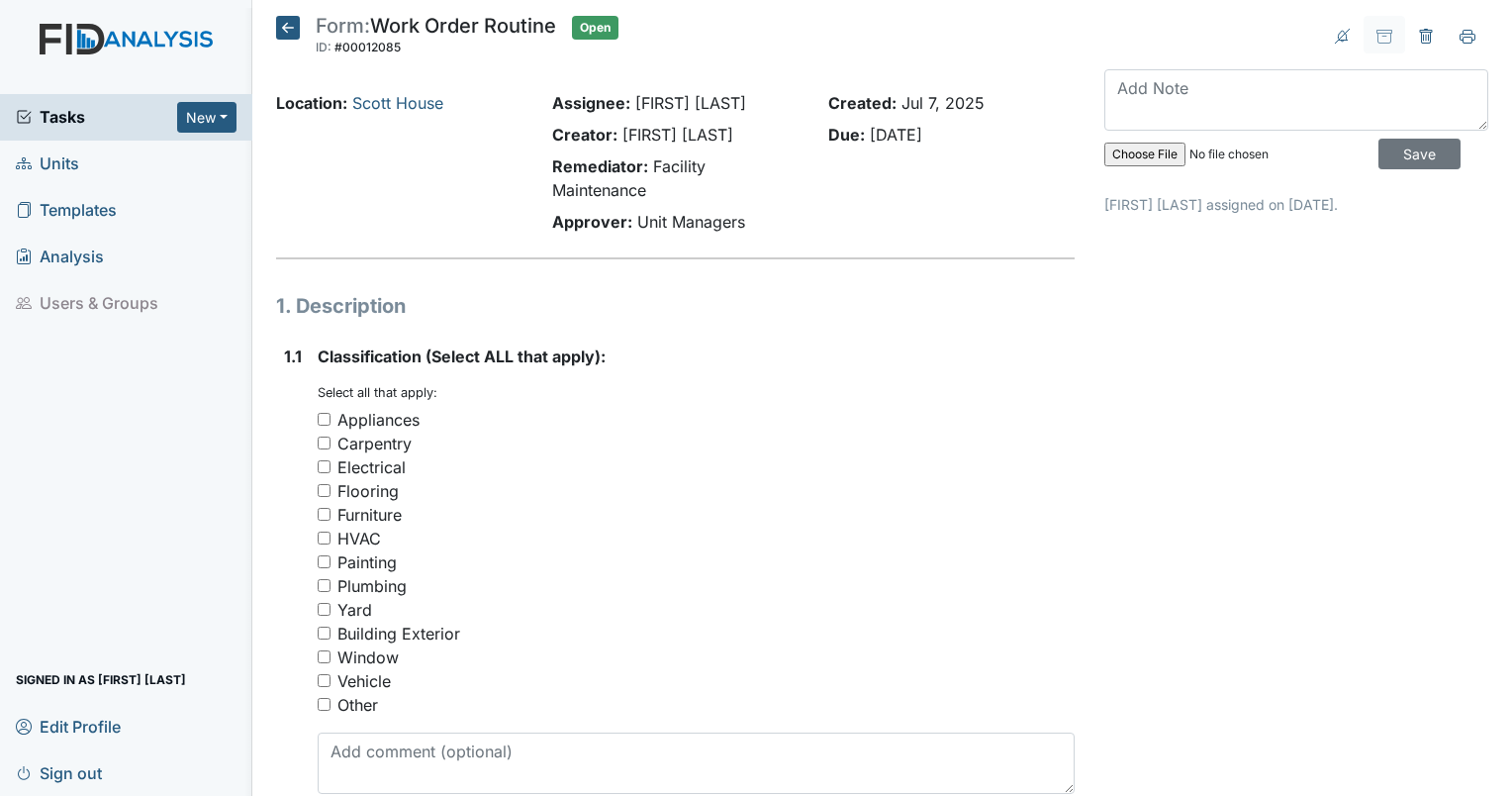 scroll, scrollTop: 0, scrollLeft: 0, axis: both 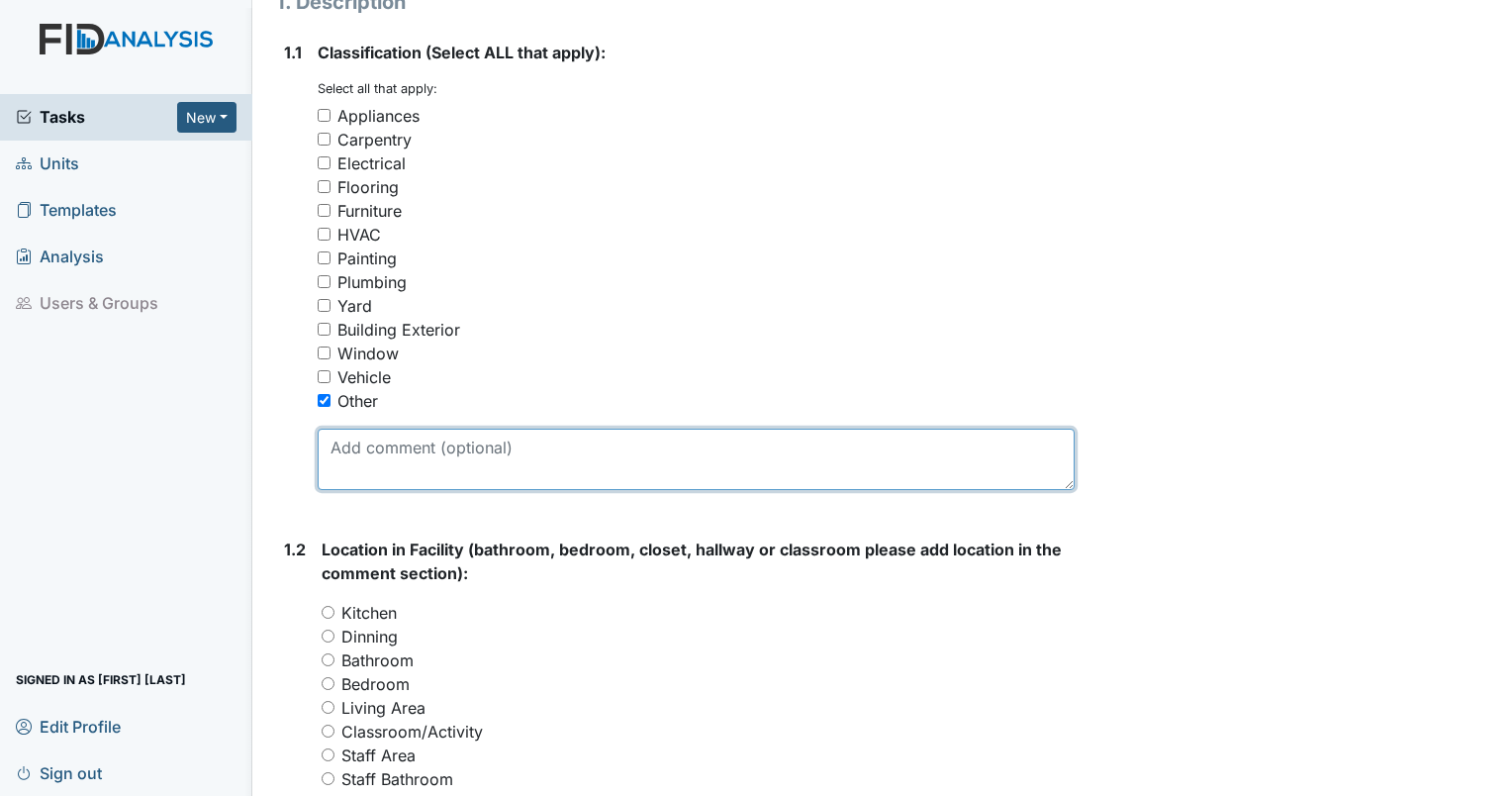 click at bounding box center (696, 459) 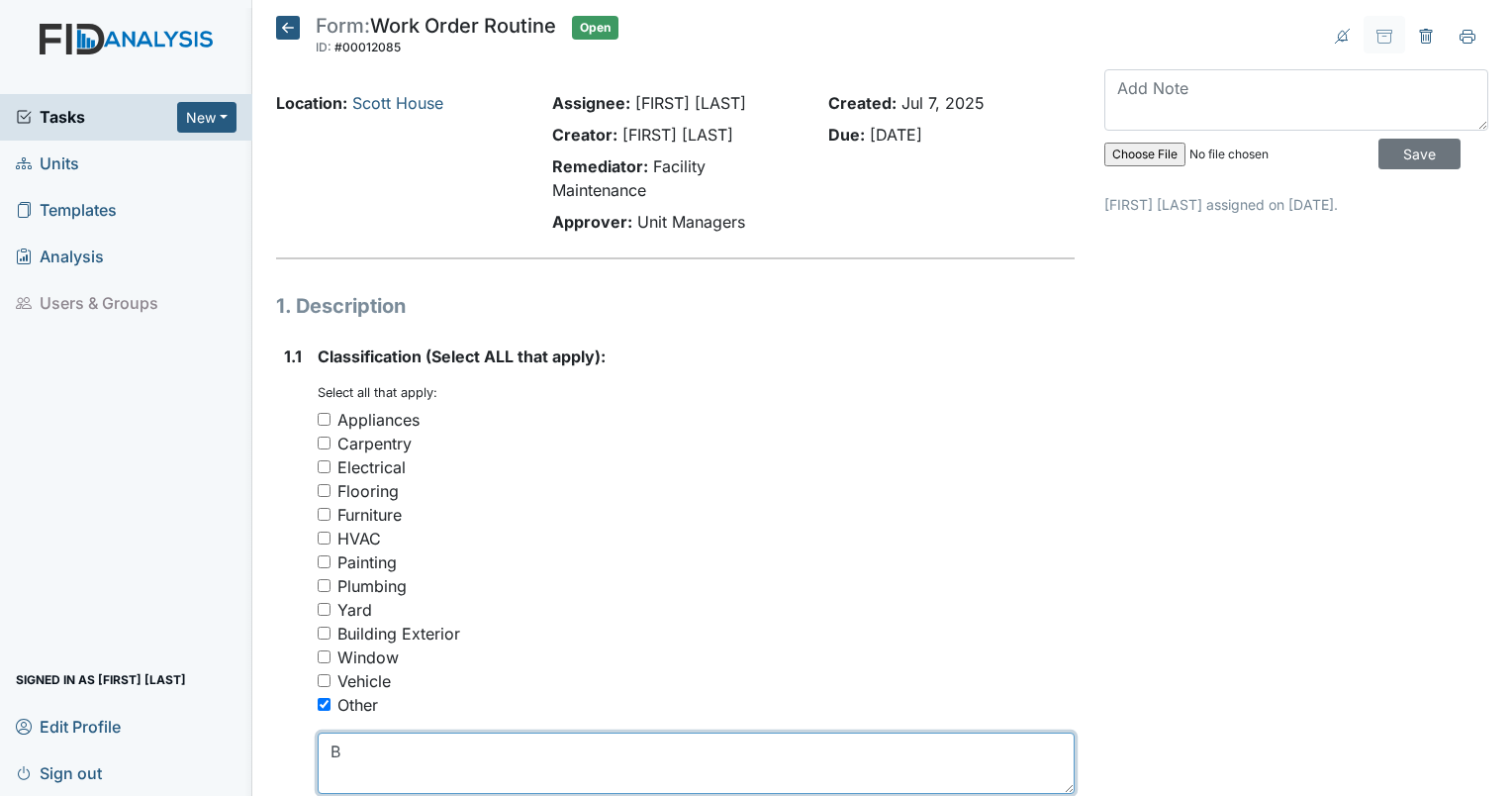 scroll, scrollTop: 3, scrollLeft: 0, axis: vertical 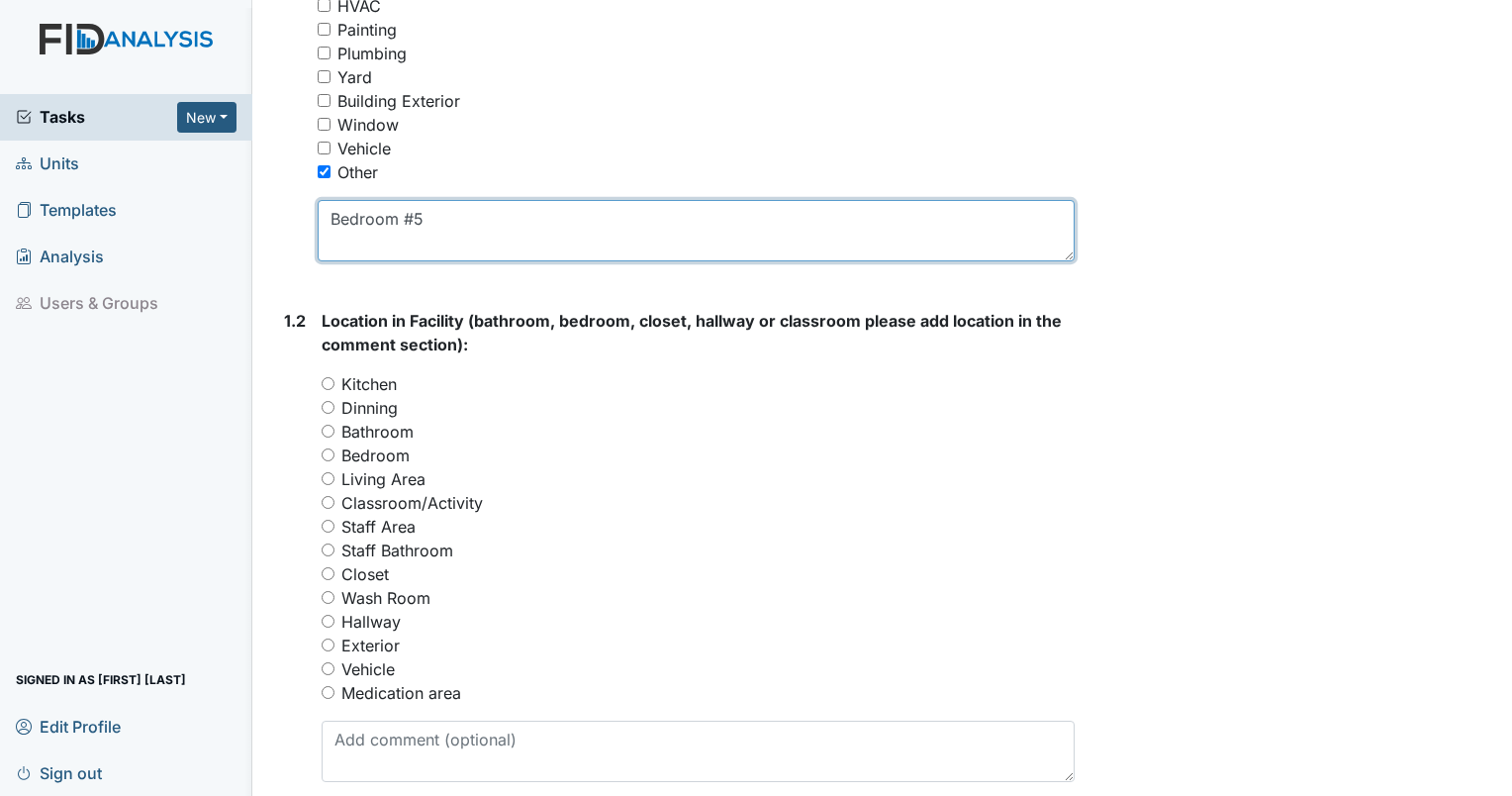 type on "Bedroom #5" 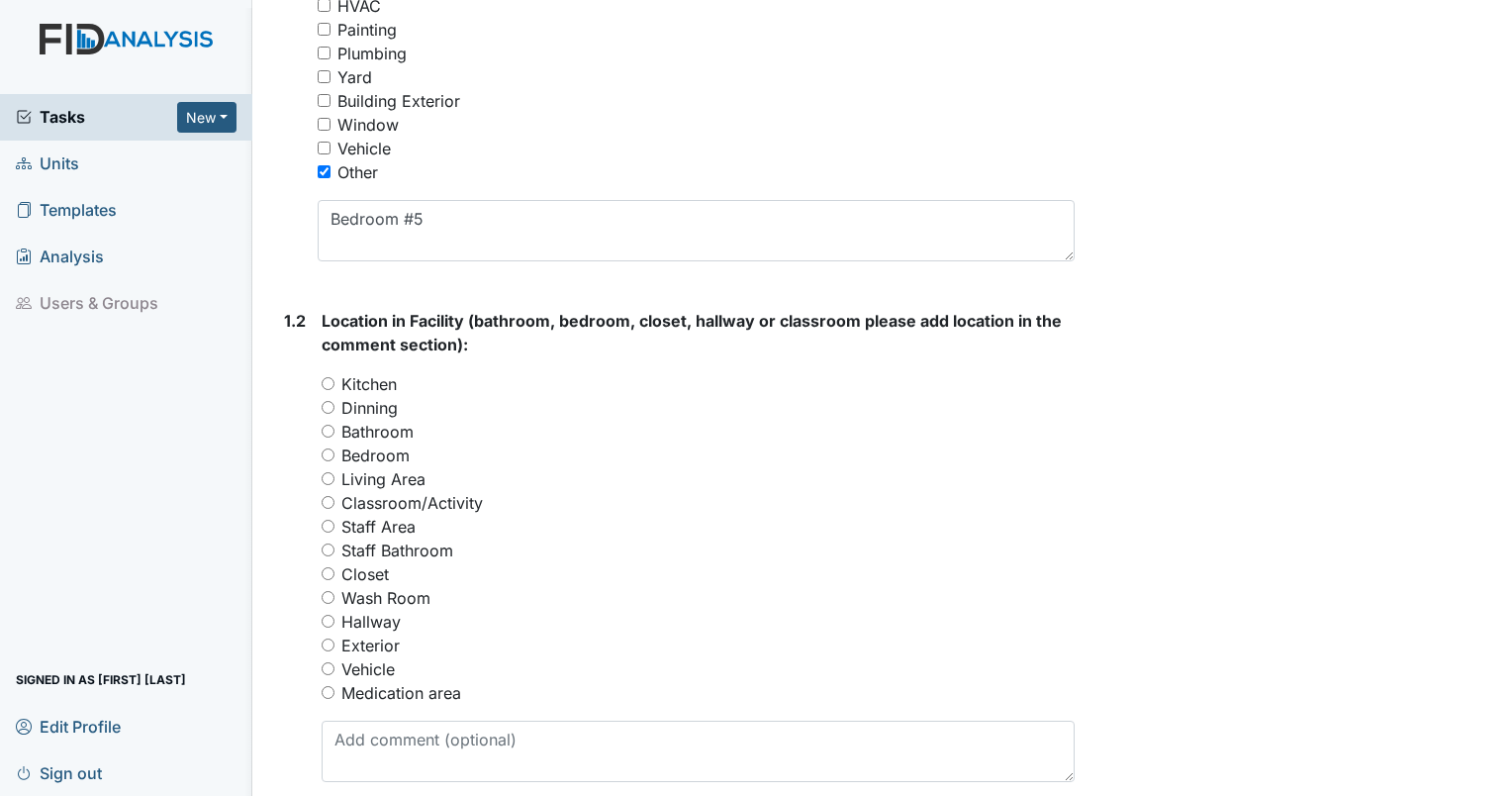 click on "Bedroom" at bounding box center [328, 454] 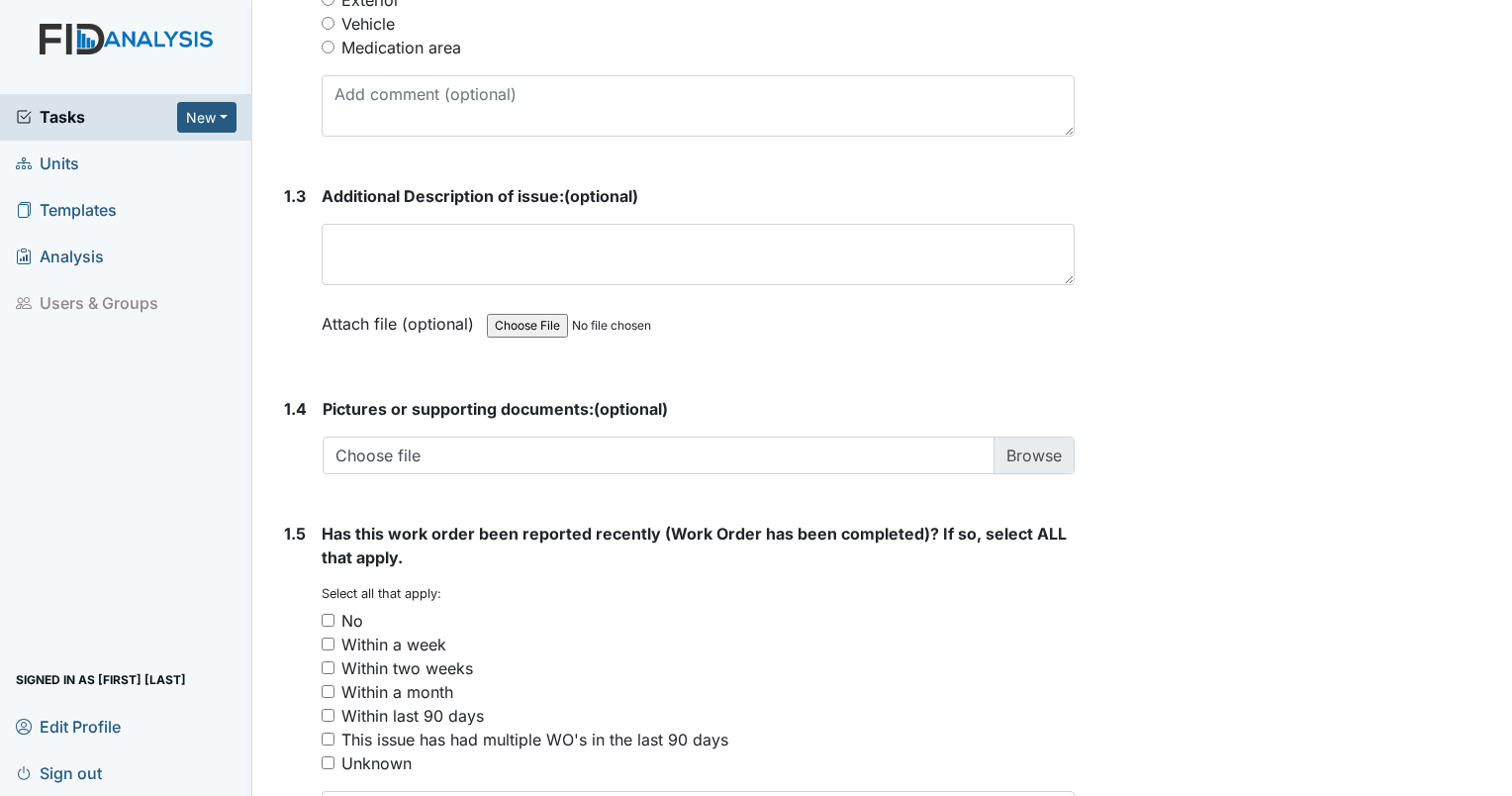 scroll, scrollTop: 1177, scrollLeft: 0, axis: vertical 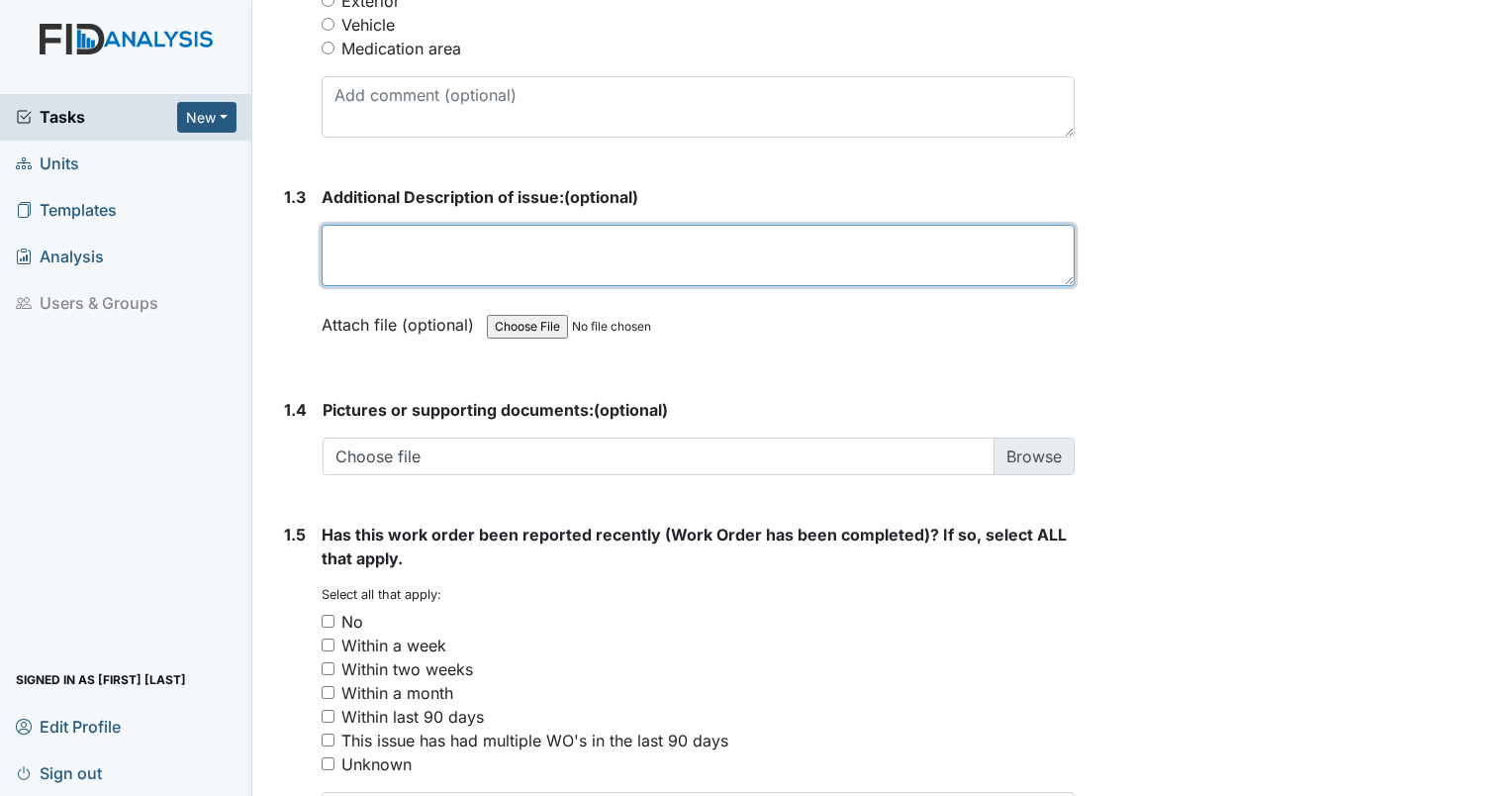 click at bounding box center [698, 255] 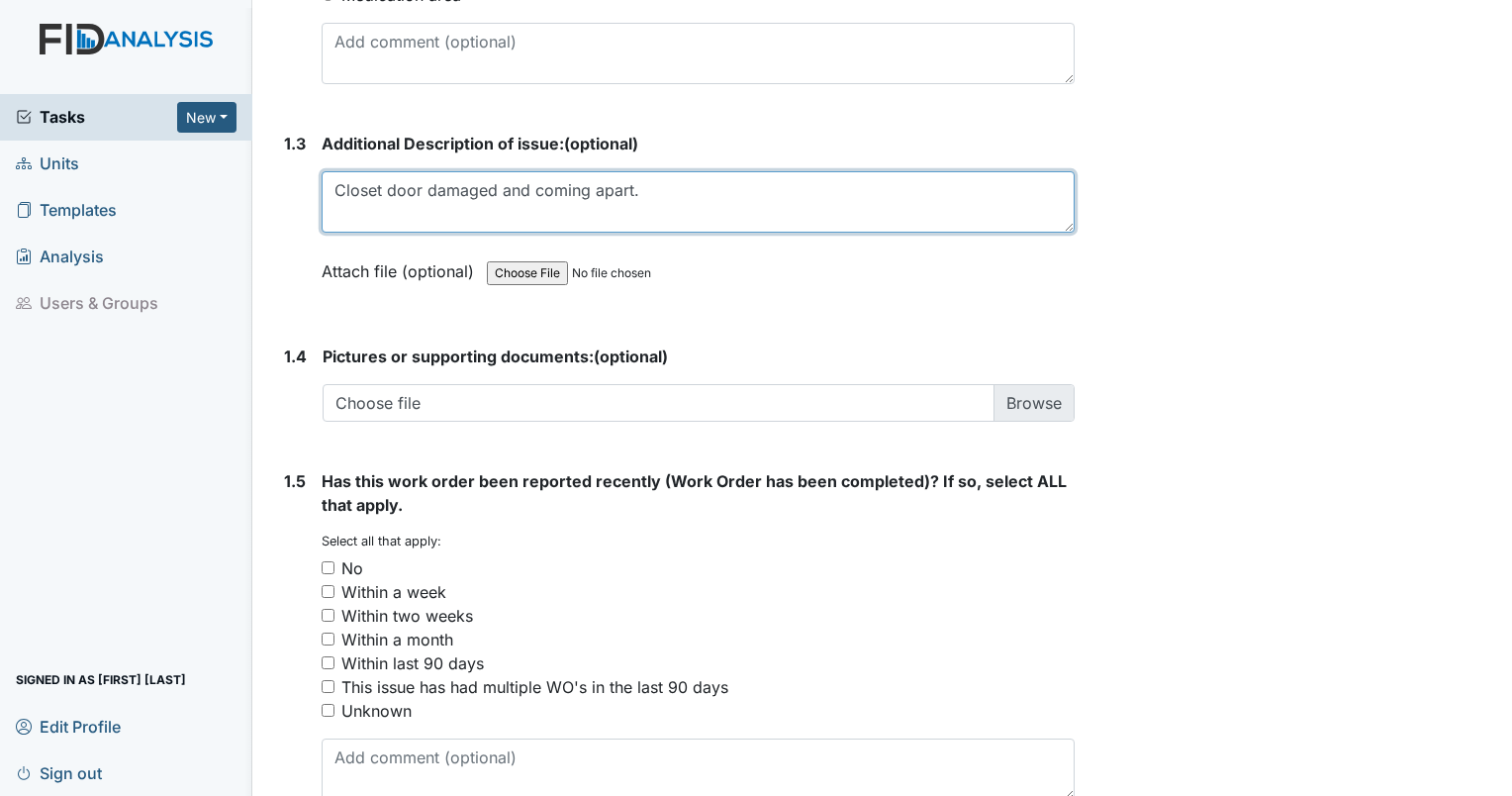 scroll, scrollTop: 1333, scrollLeft: 0, axis: vertical 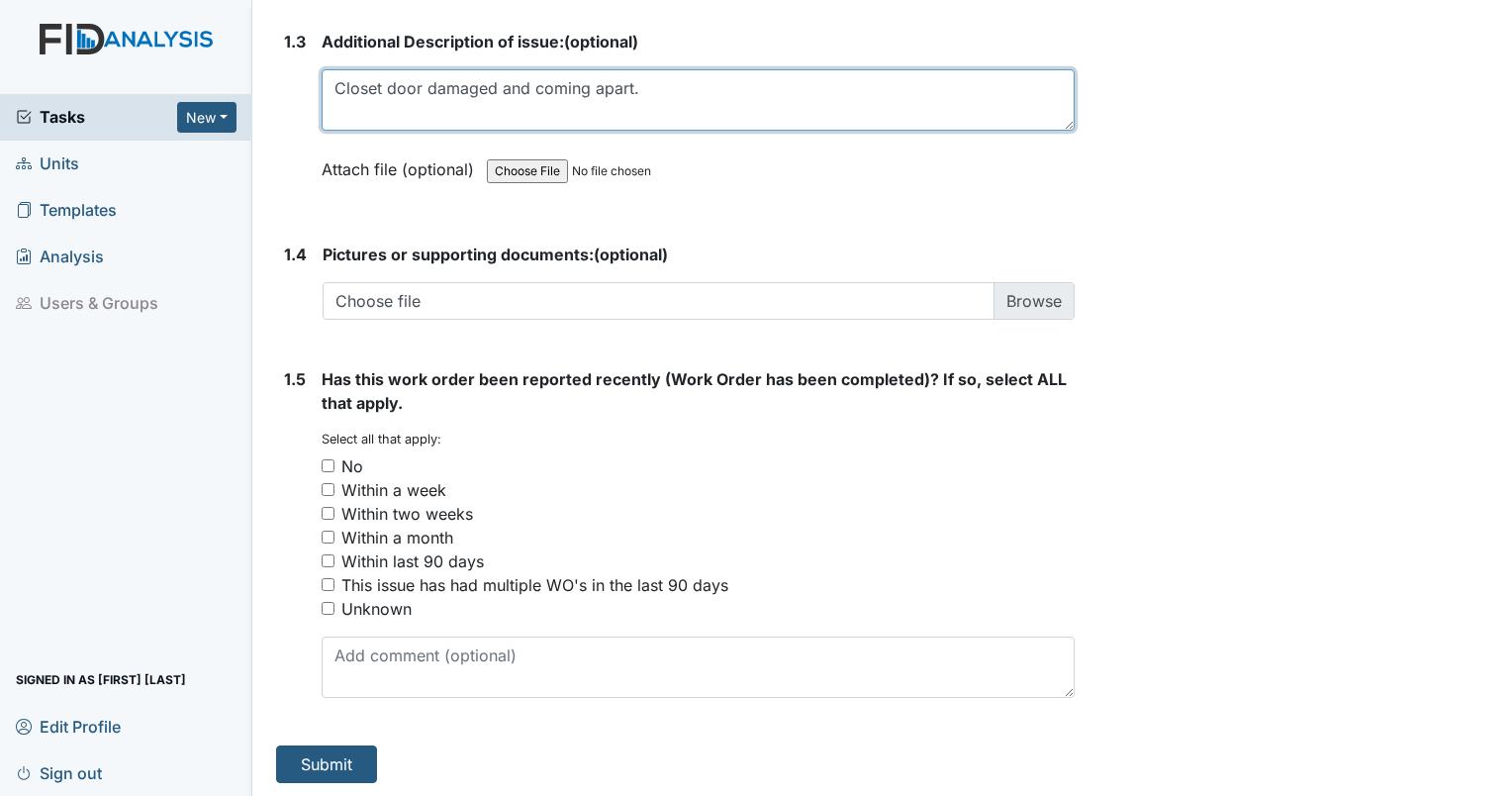 type on "Closet door damaged and coming apart." 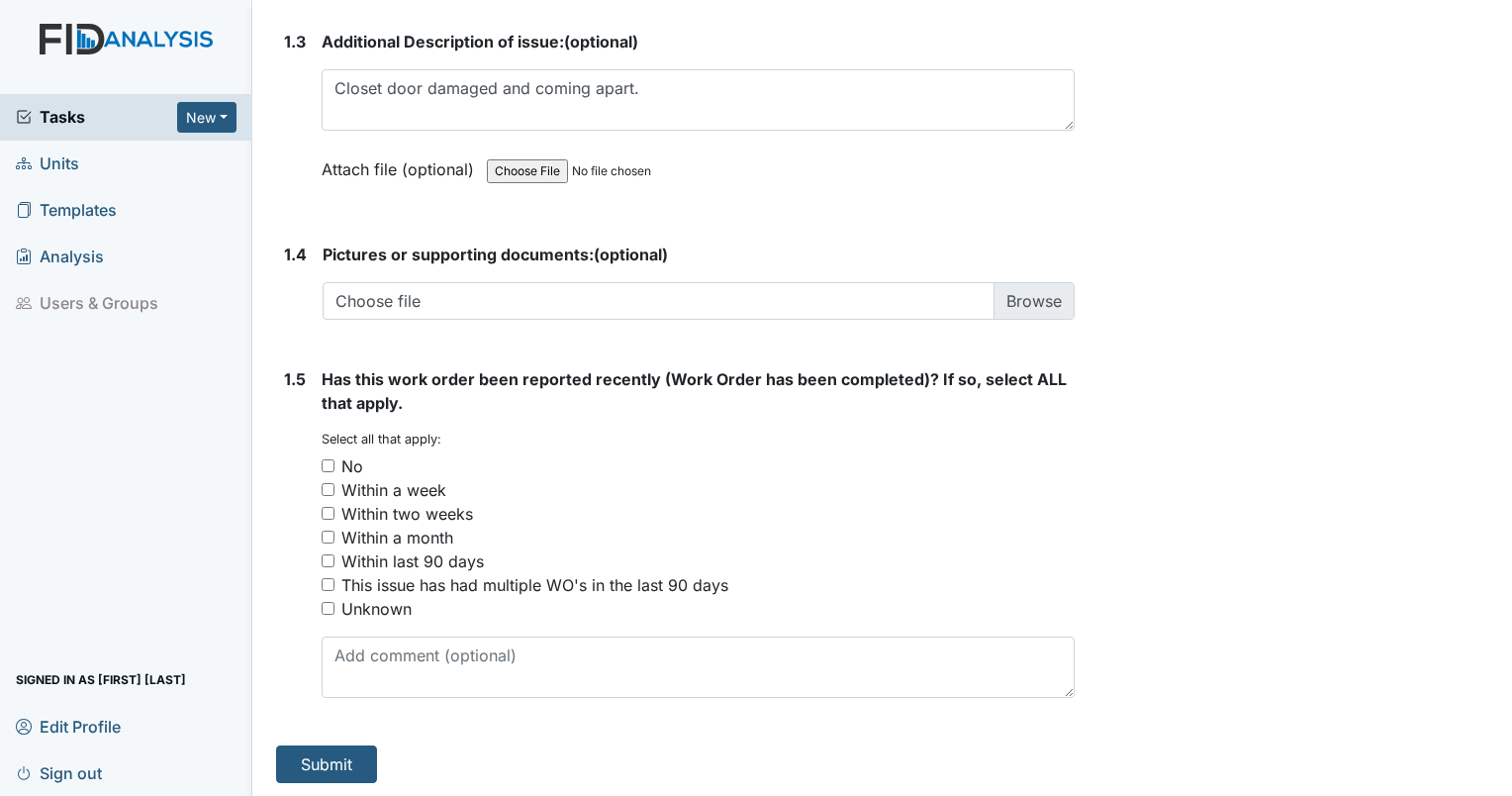 click on "No" at bounding box center (328, 465) 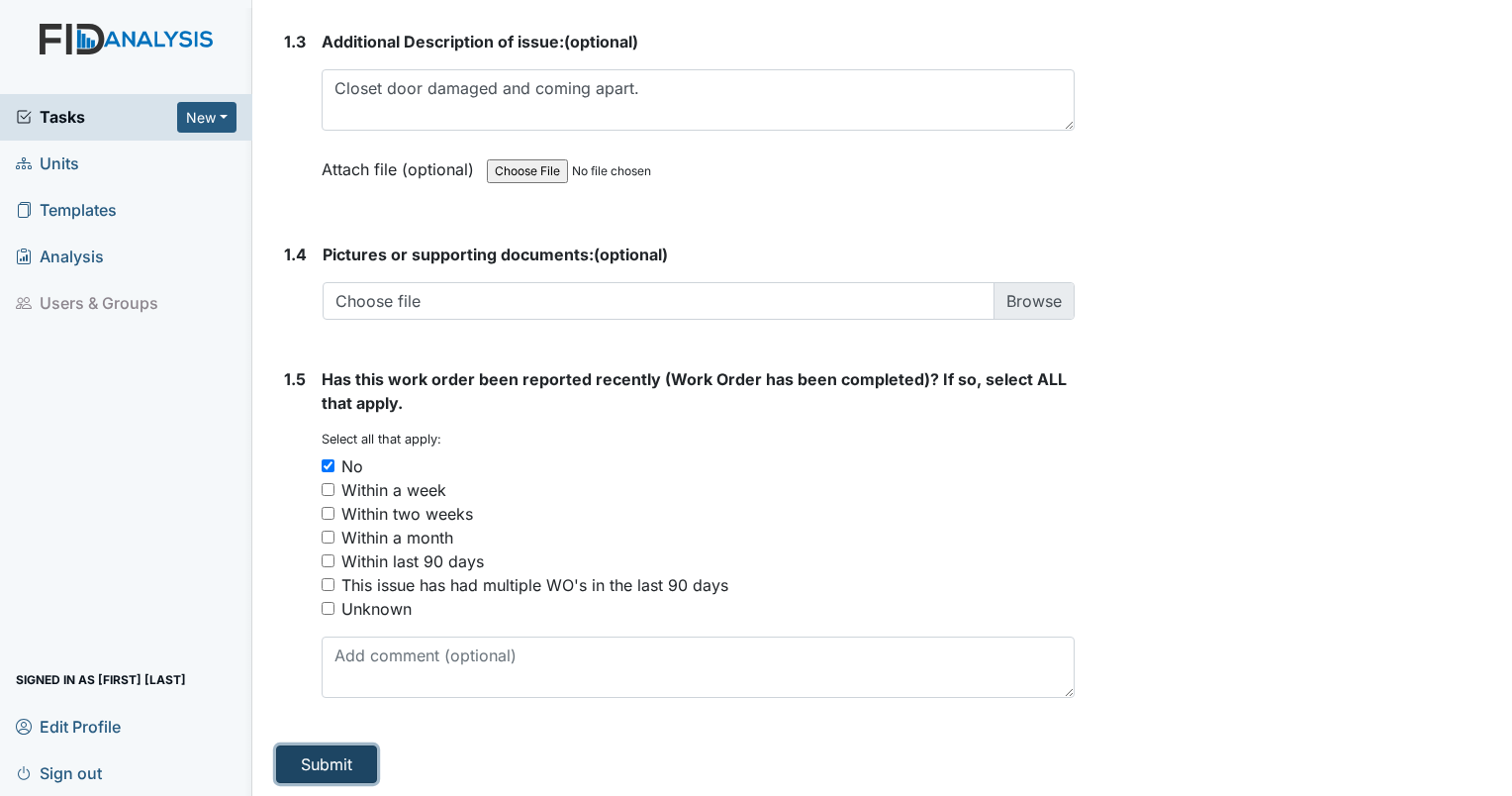 click on "Submit" at bounding box center (327, 764) 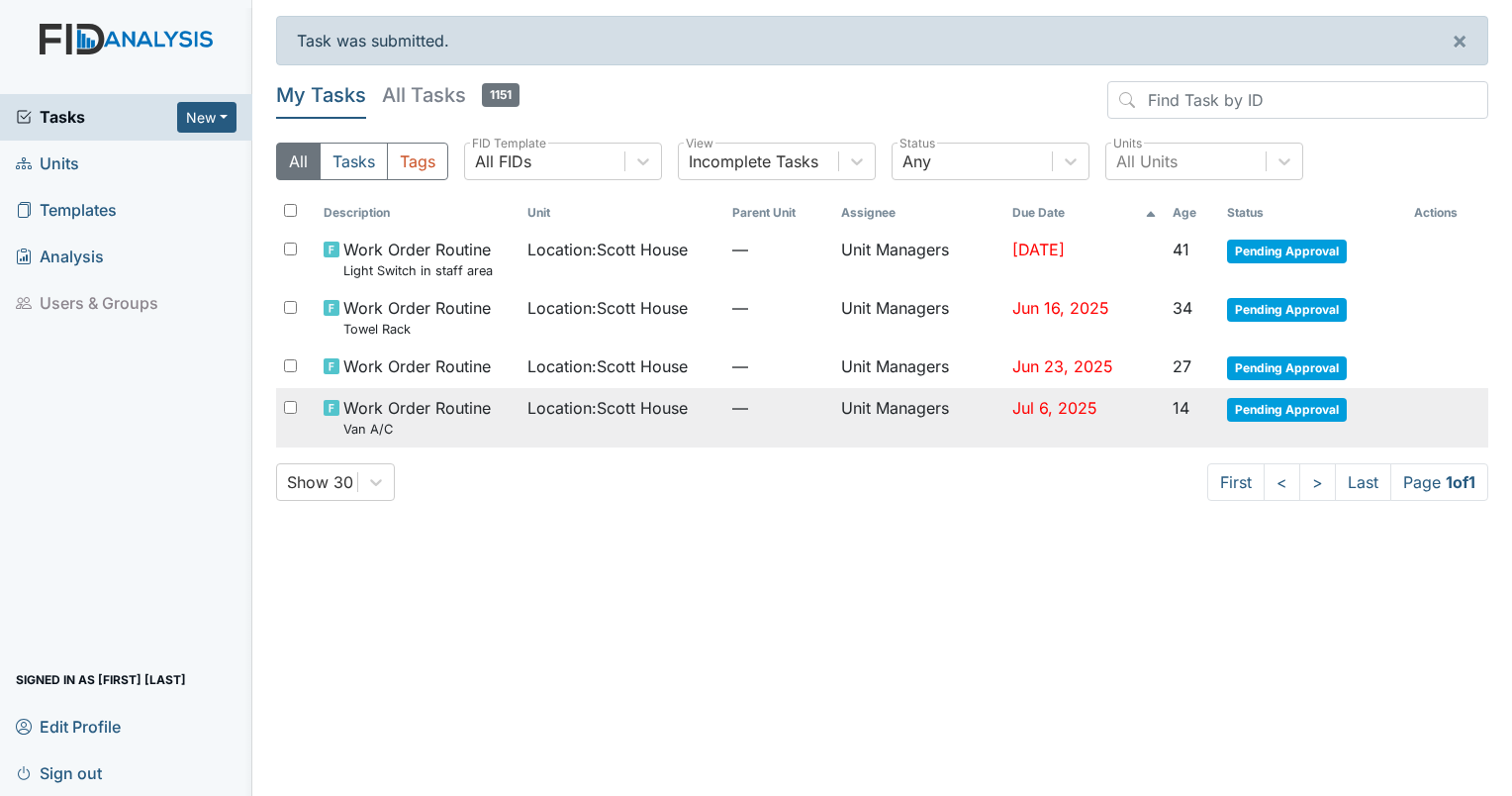 scroll, scrollTop: 0, scrollLeft: 0, axis: both 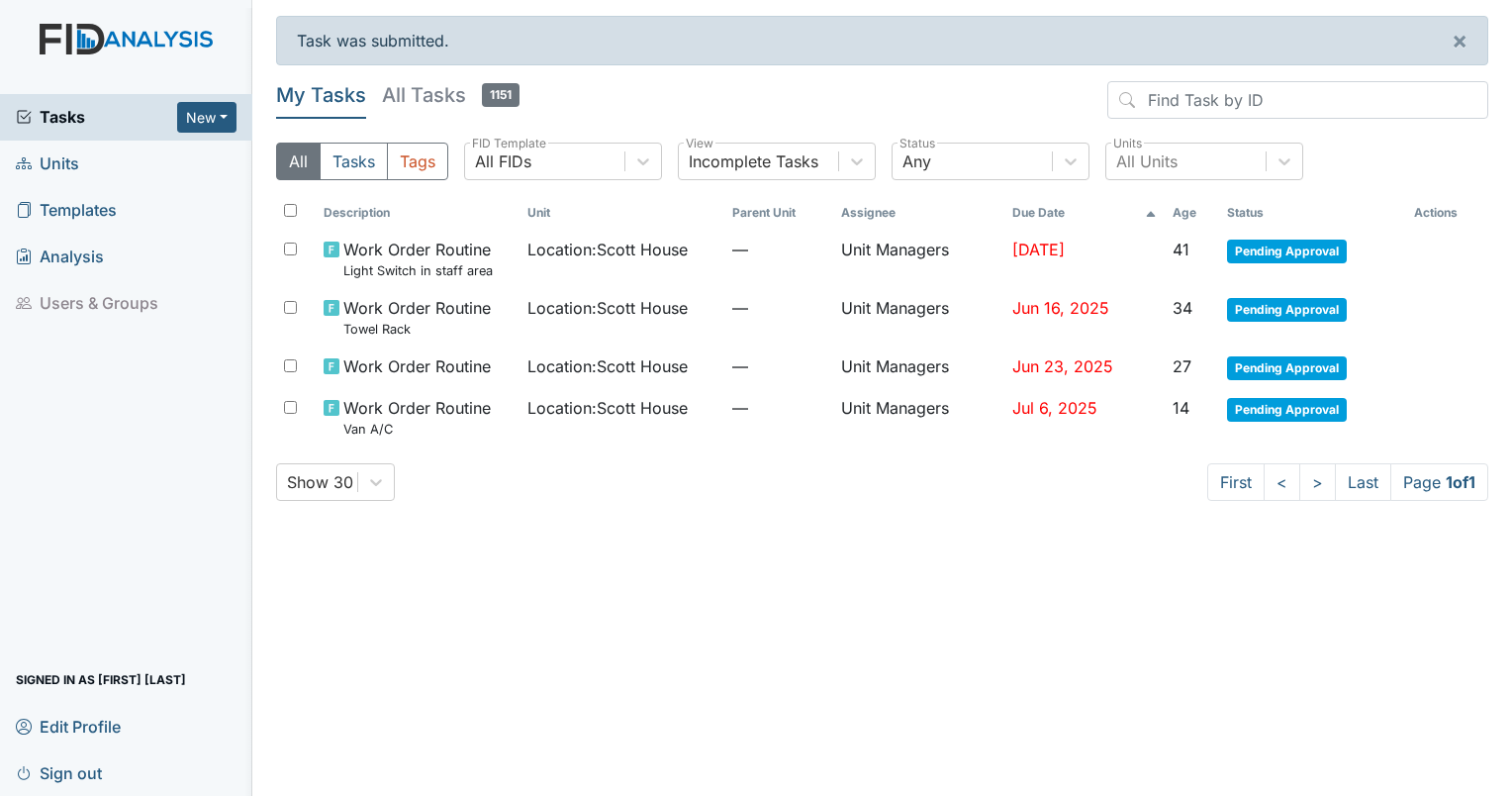 click on "Units" at bounding box center [47, 163] 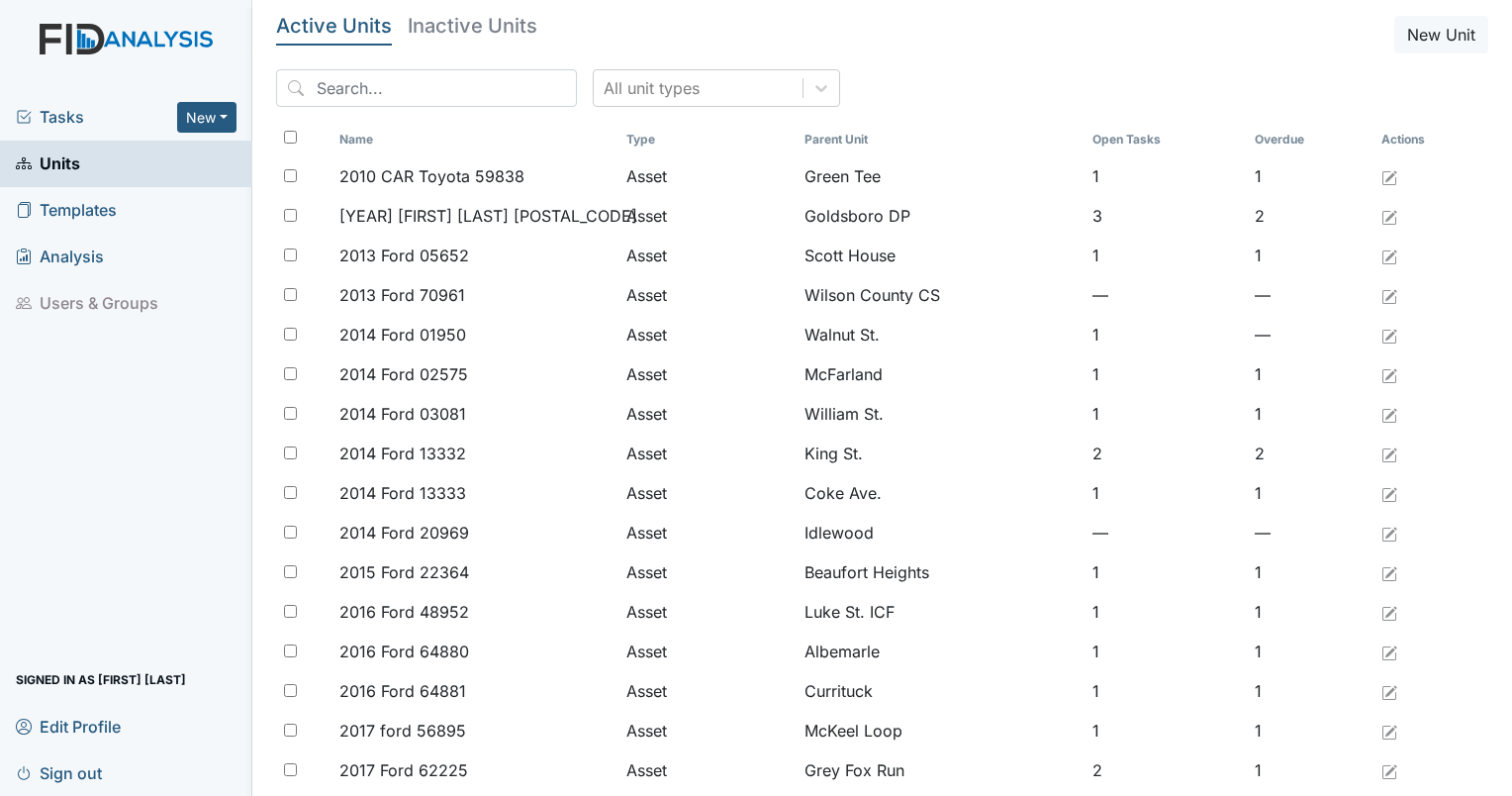 scroll, scrollTop: 0, scrollLeft: 0, axis: both 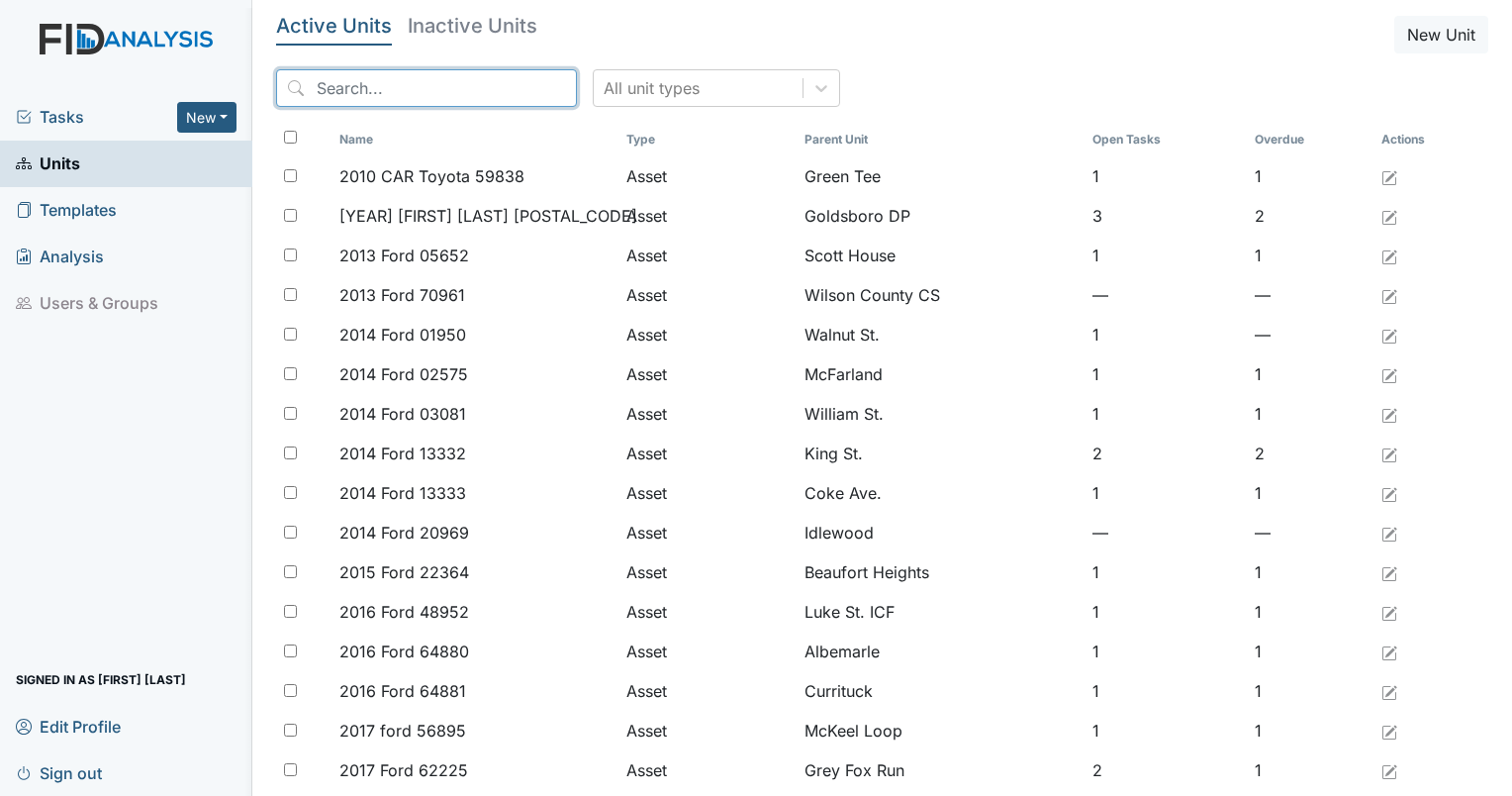 click at bounding box center [426, 88] 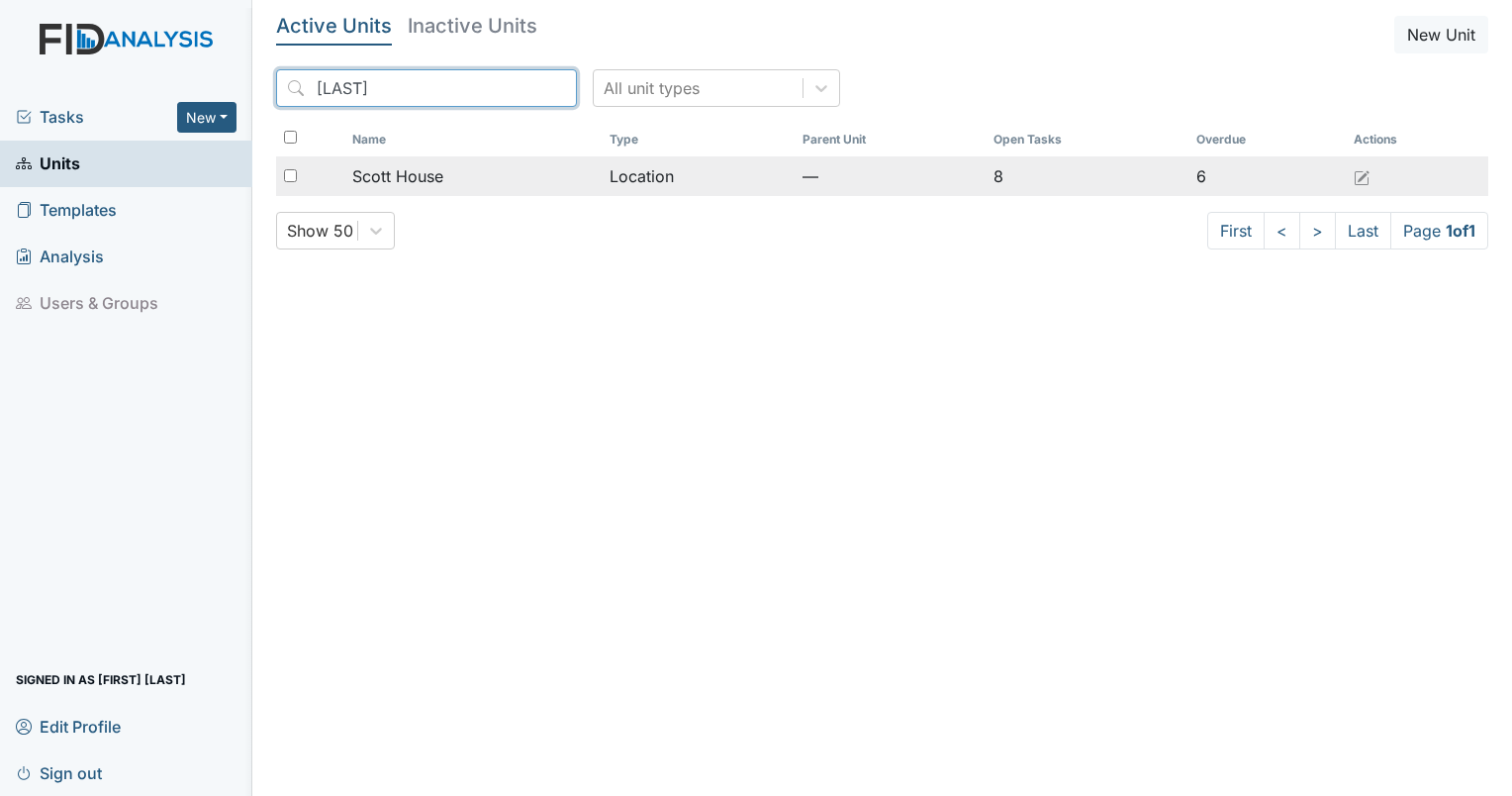 type on "[LAST]" 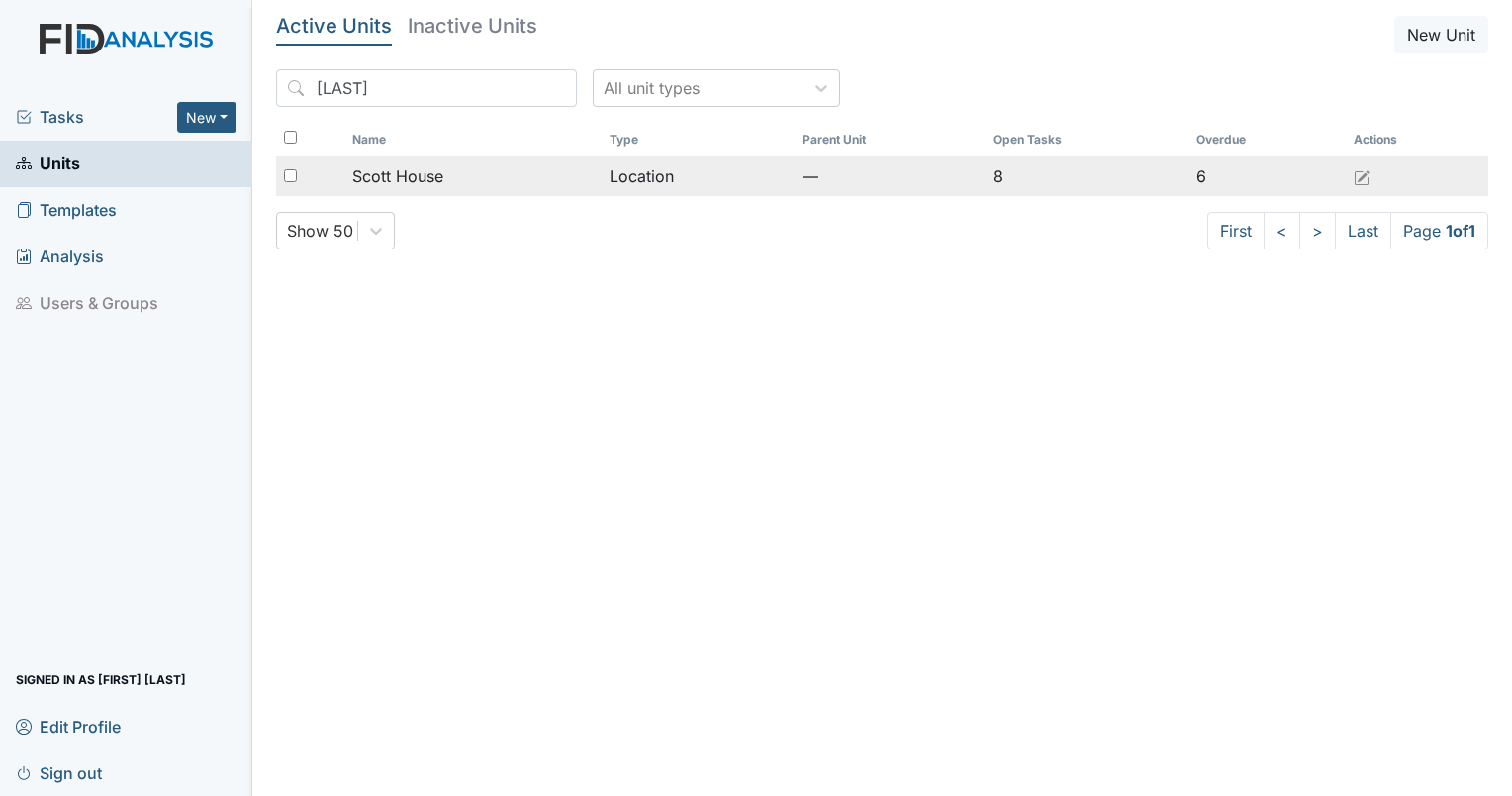click at bounding box center [290, 175] 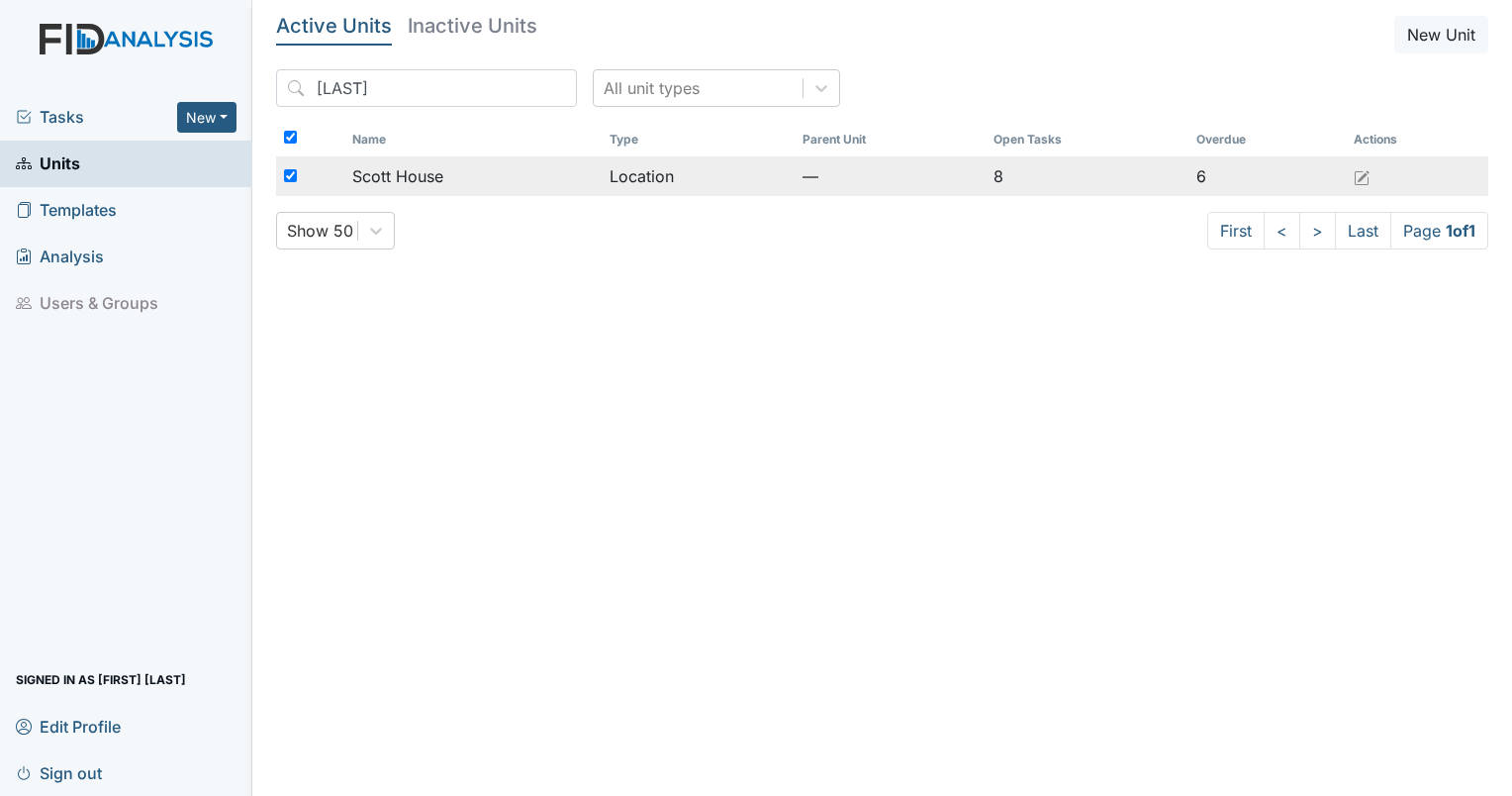 checkbox on "true" 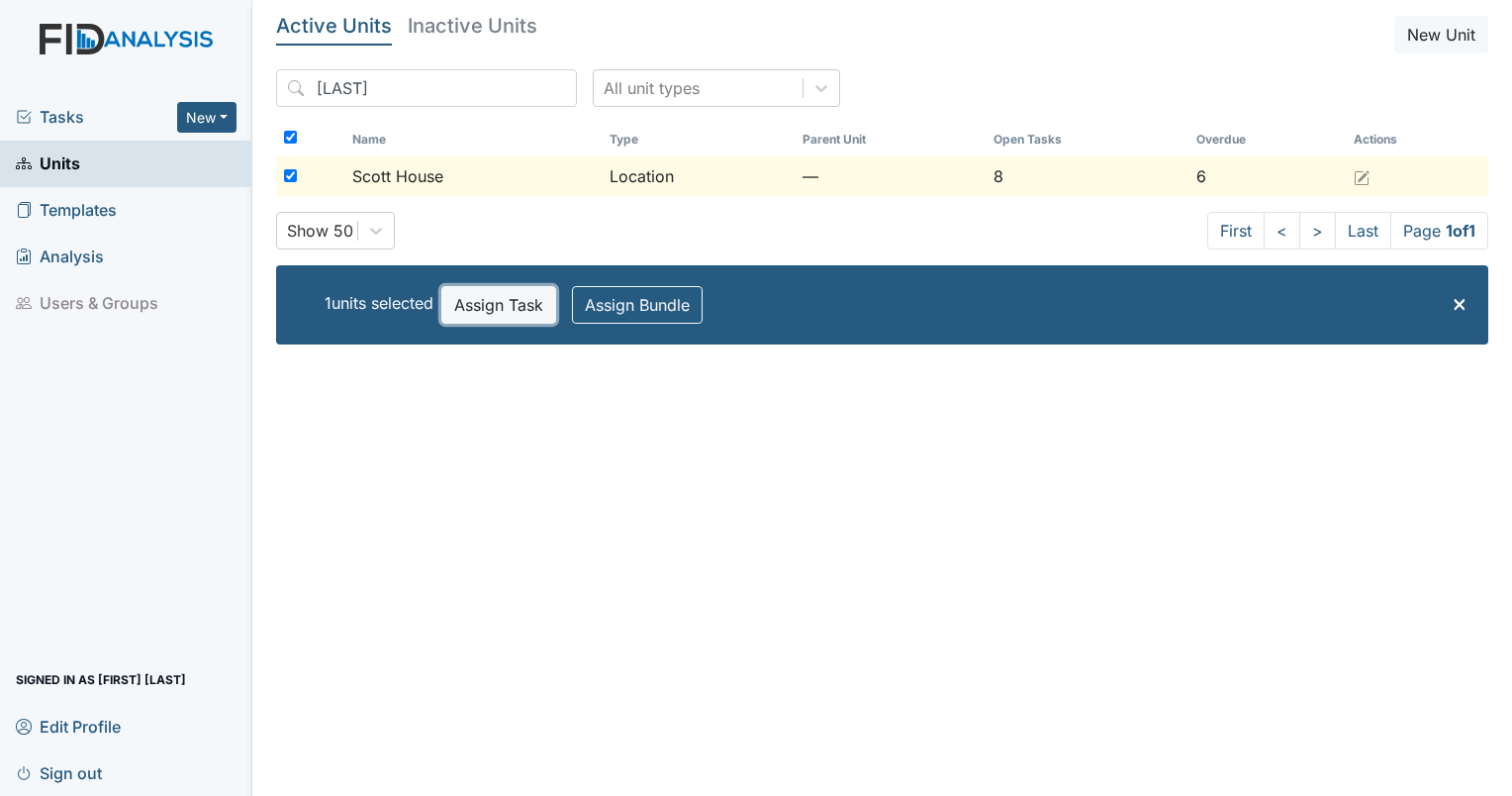 click on "Assign Task" at bounding box center (499, 305) 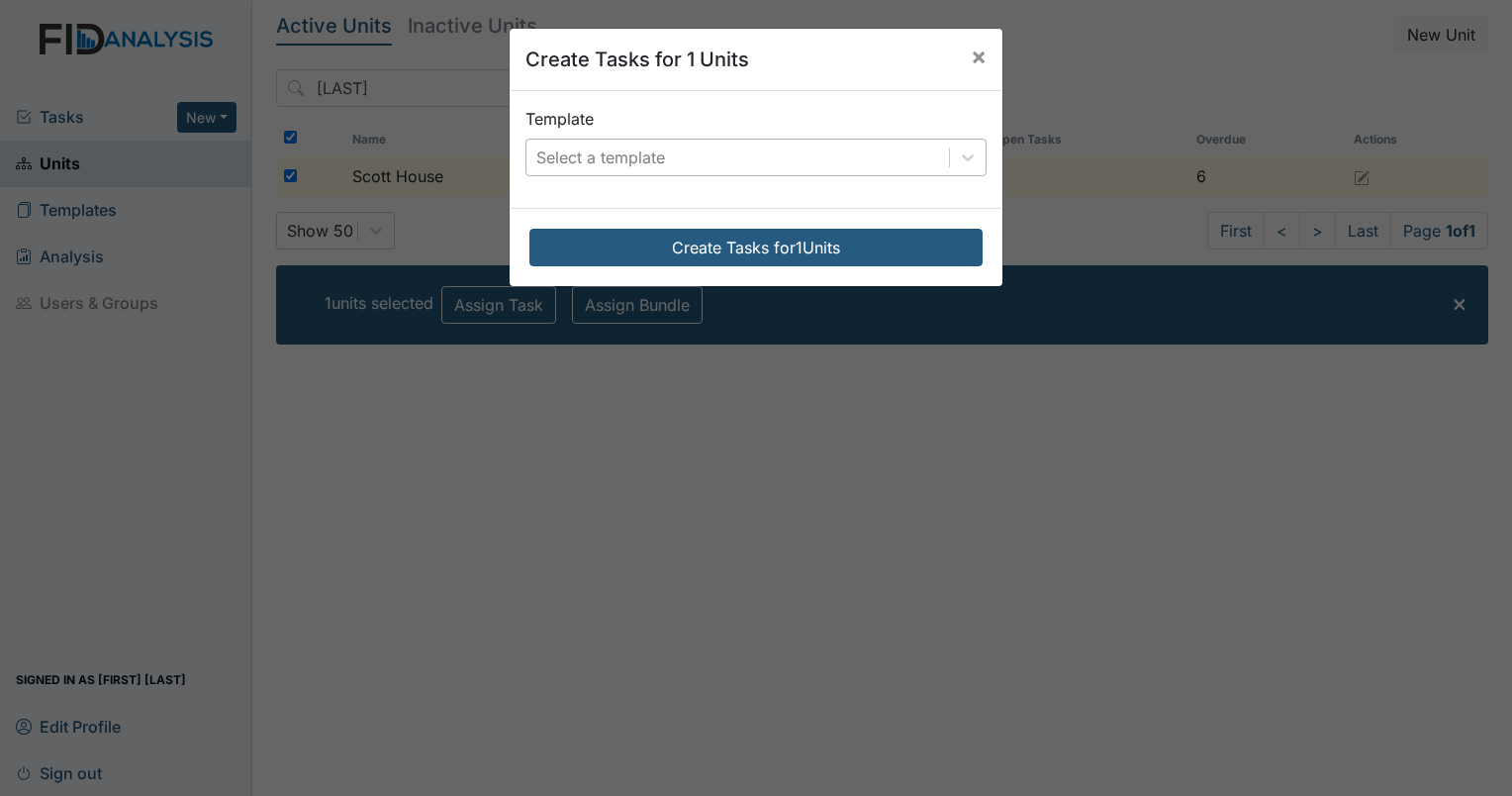 click on "Select a template" at bounding box center (601, 157) 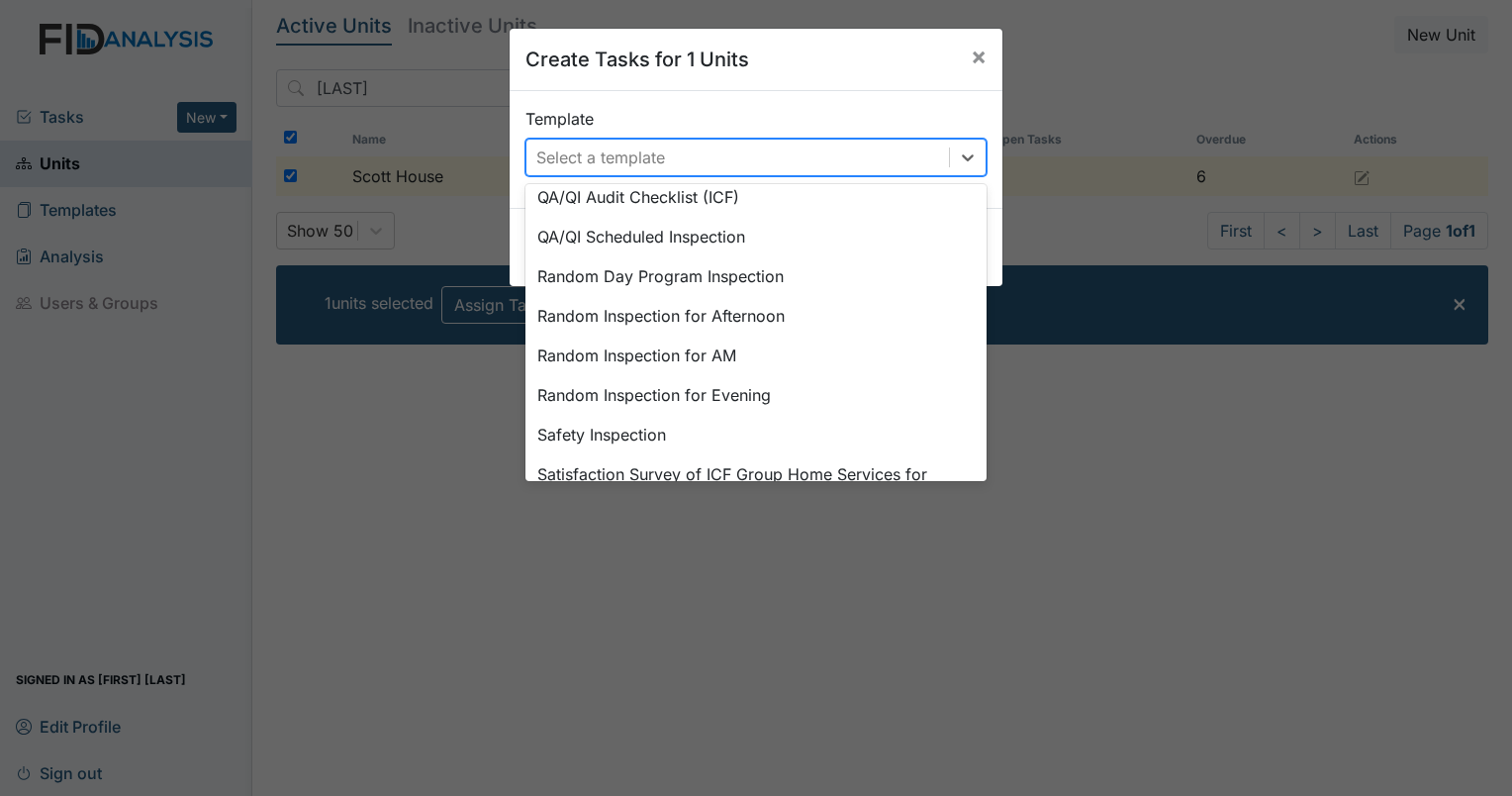 scroll, scrollTop: 879, scrollLeft: 0, axis: vertical 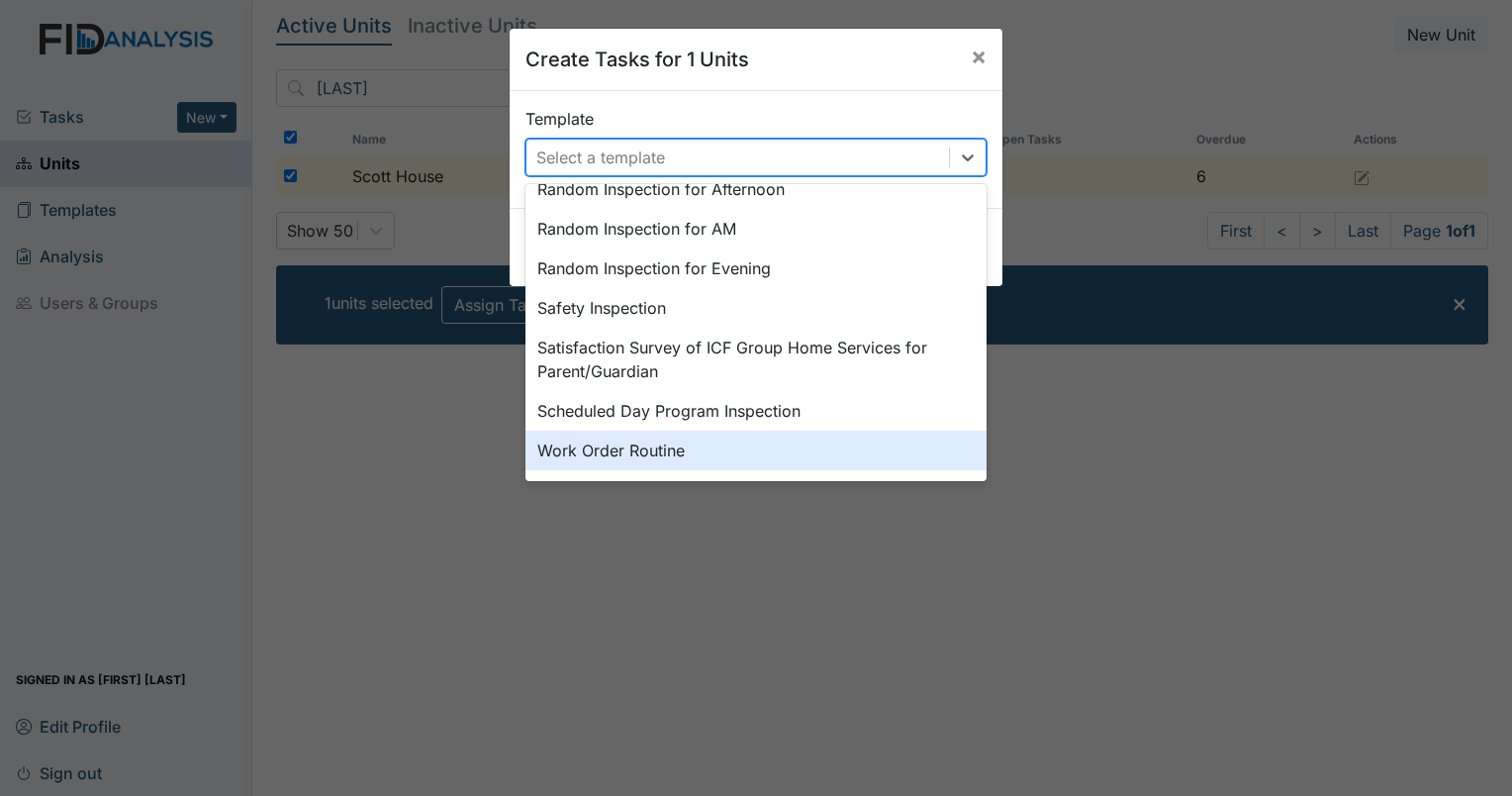 click on "Work Order Routine" at bounding box center (756, 450) 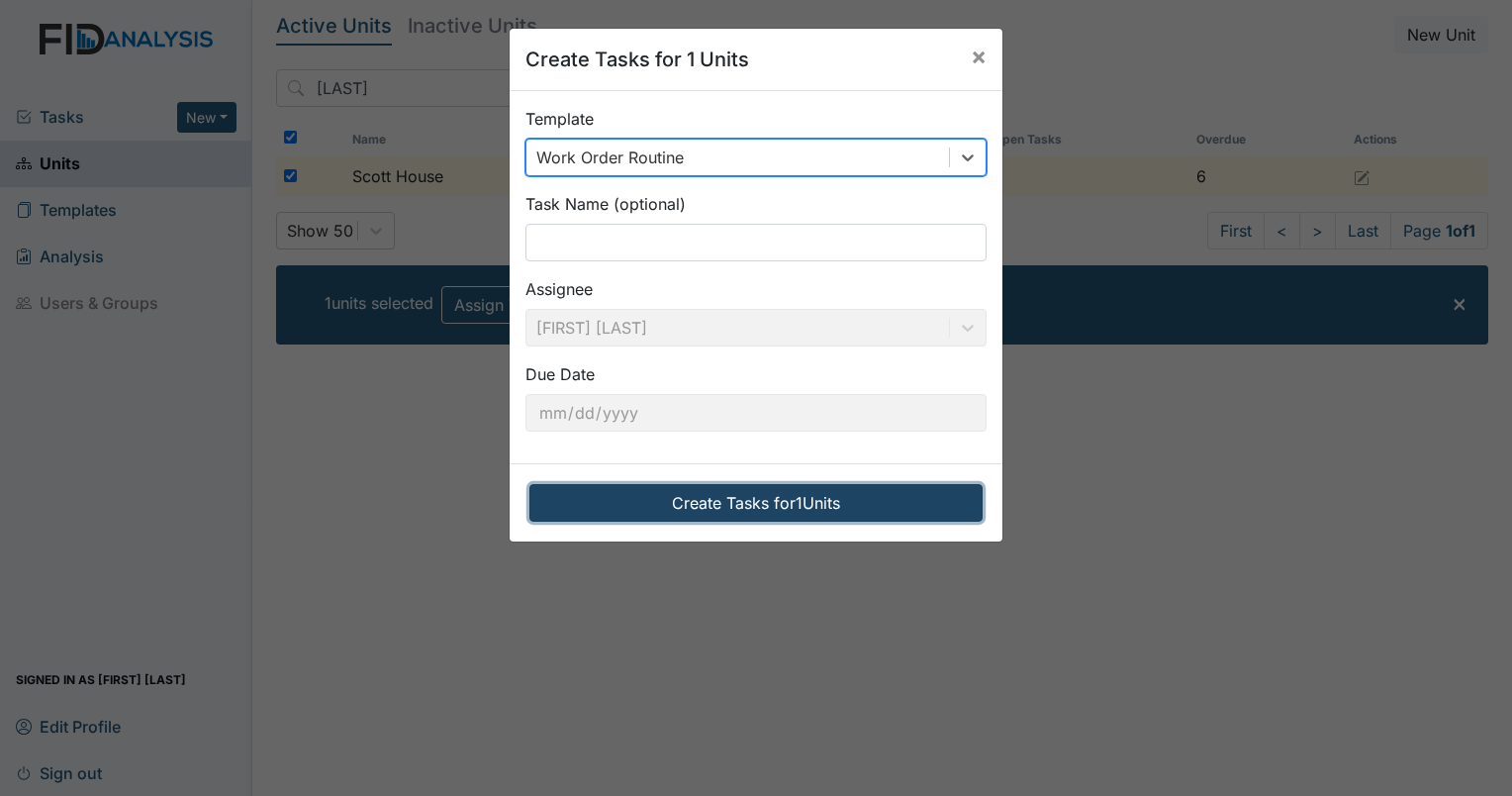 click on "Create Tasks for  1  Units" at bounding box center (756, 503) 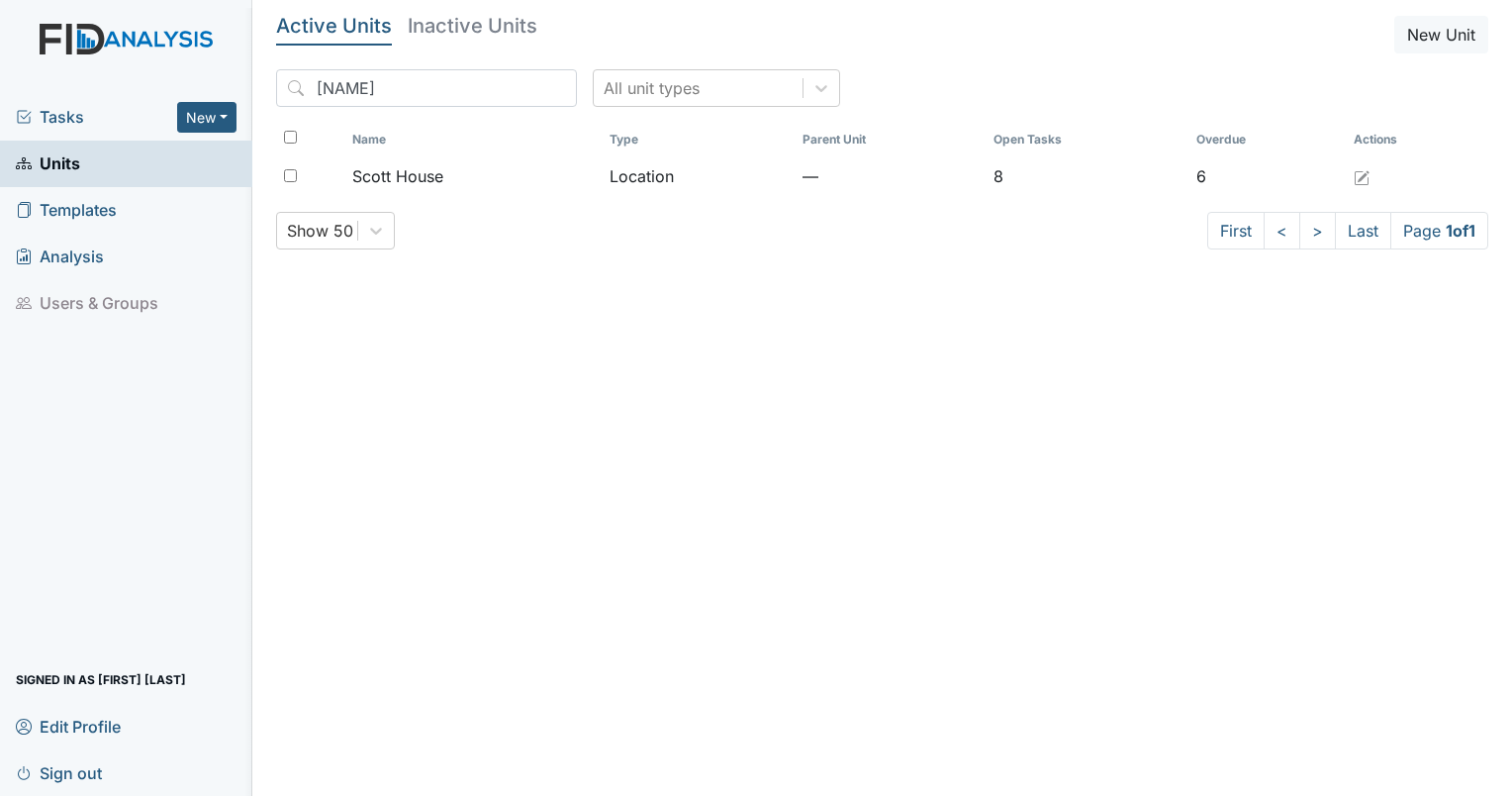 scroll, scrollTop: 0, scrollLeft: 0, axis: both 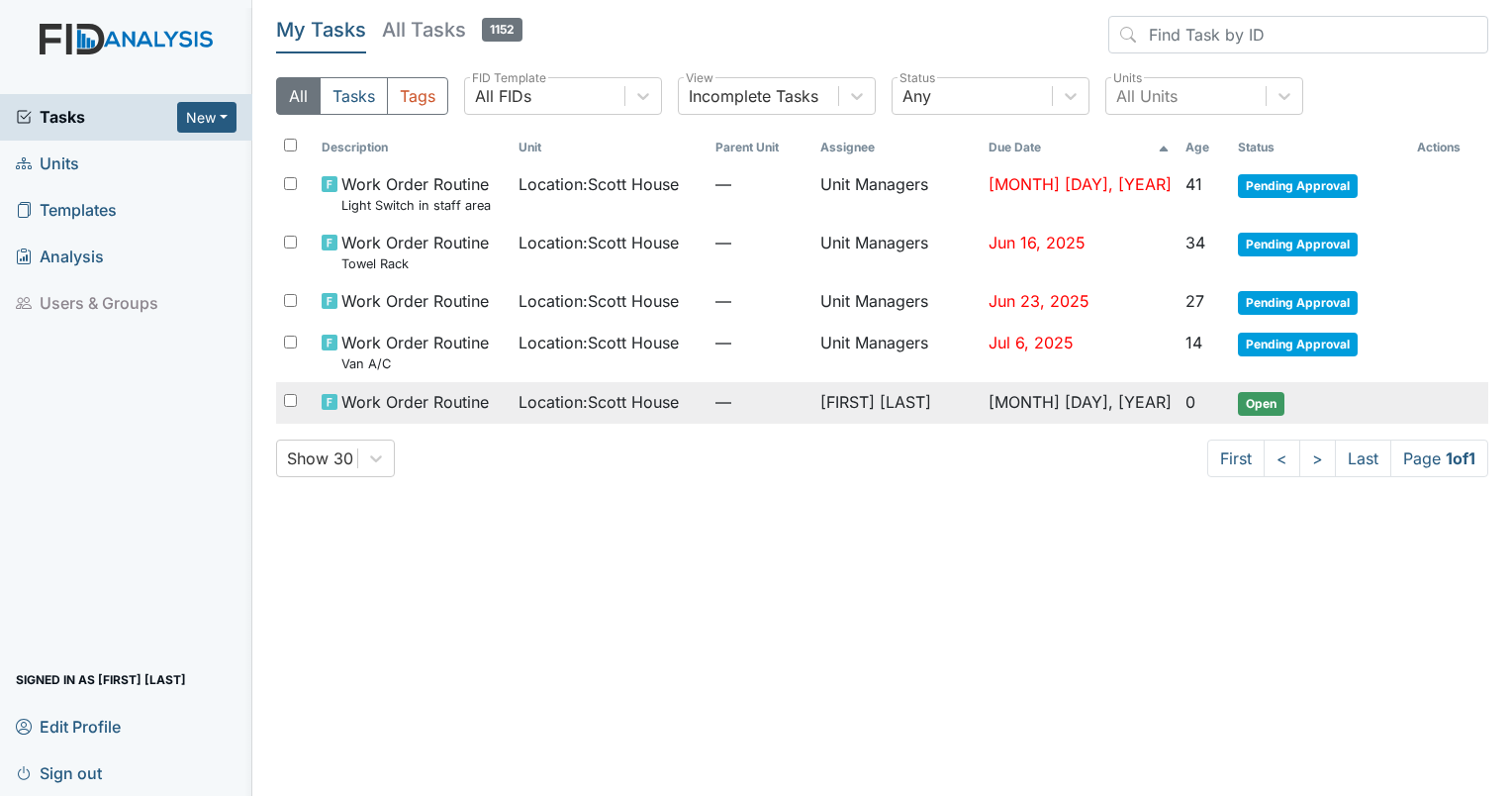 click on "Open" at bounding box center (1261, 404) 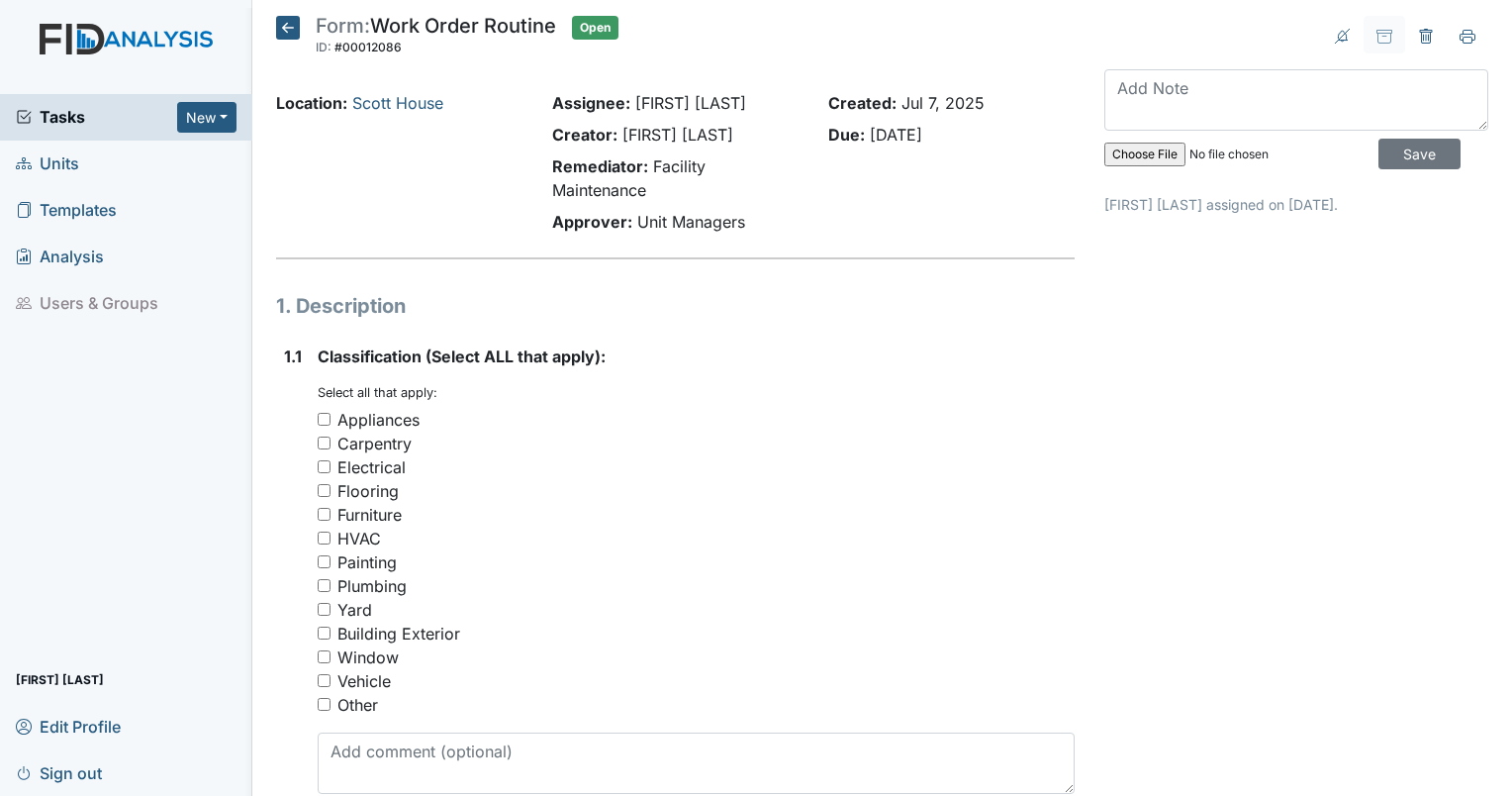 scroll, scrollTop: 0, scrollLeft: 0, axis: both 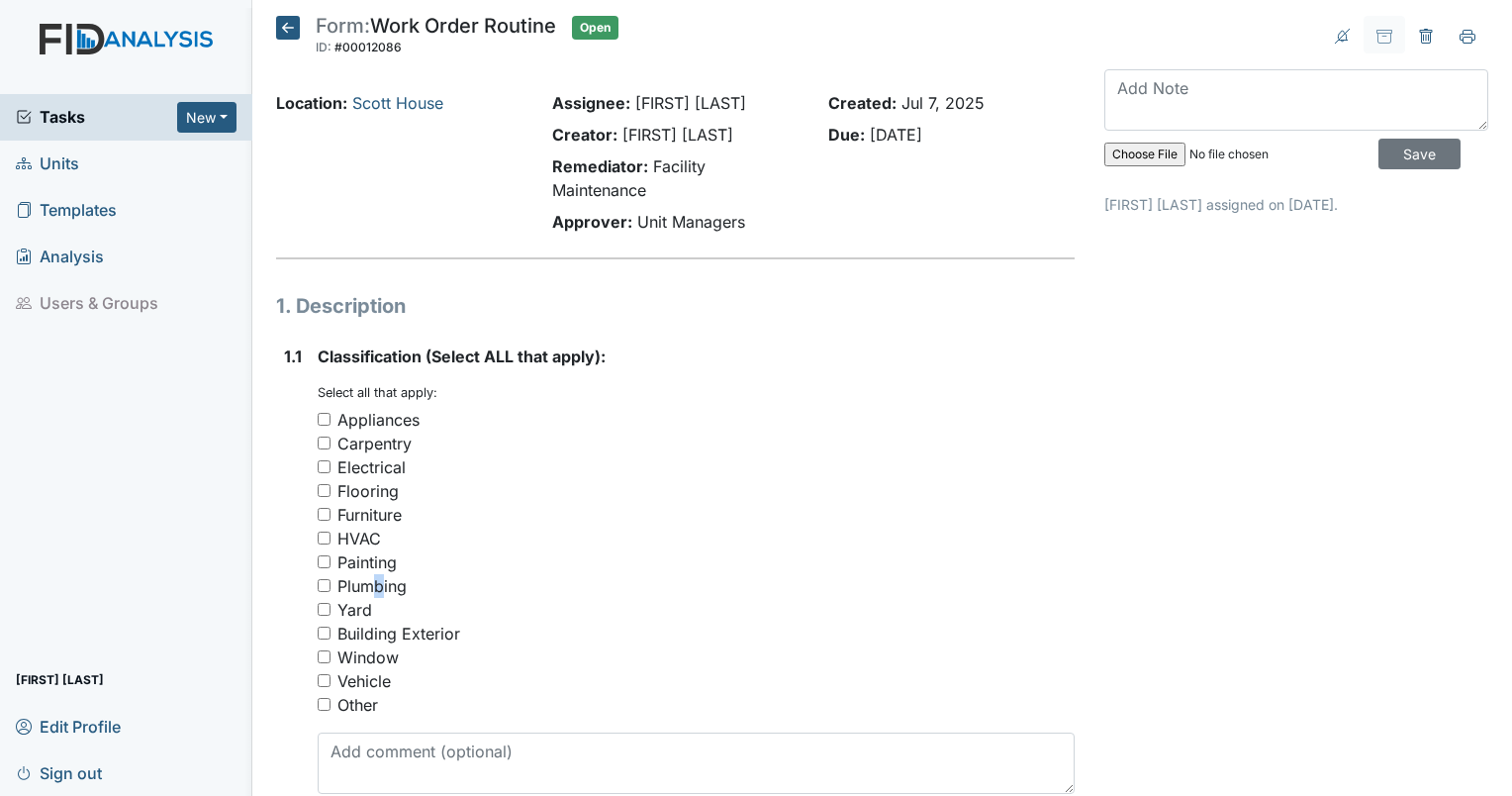 drag, startPoint x: 372, startPoint y: 585, endPoint x: 322, endPoint y: 581, distance: 50.159745 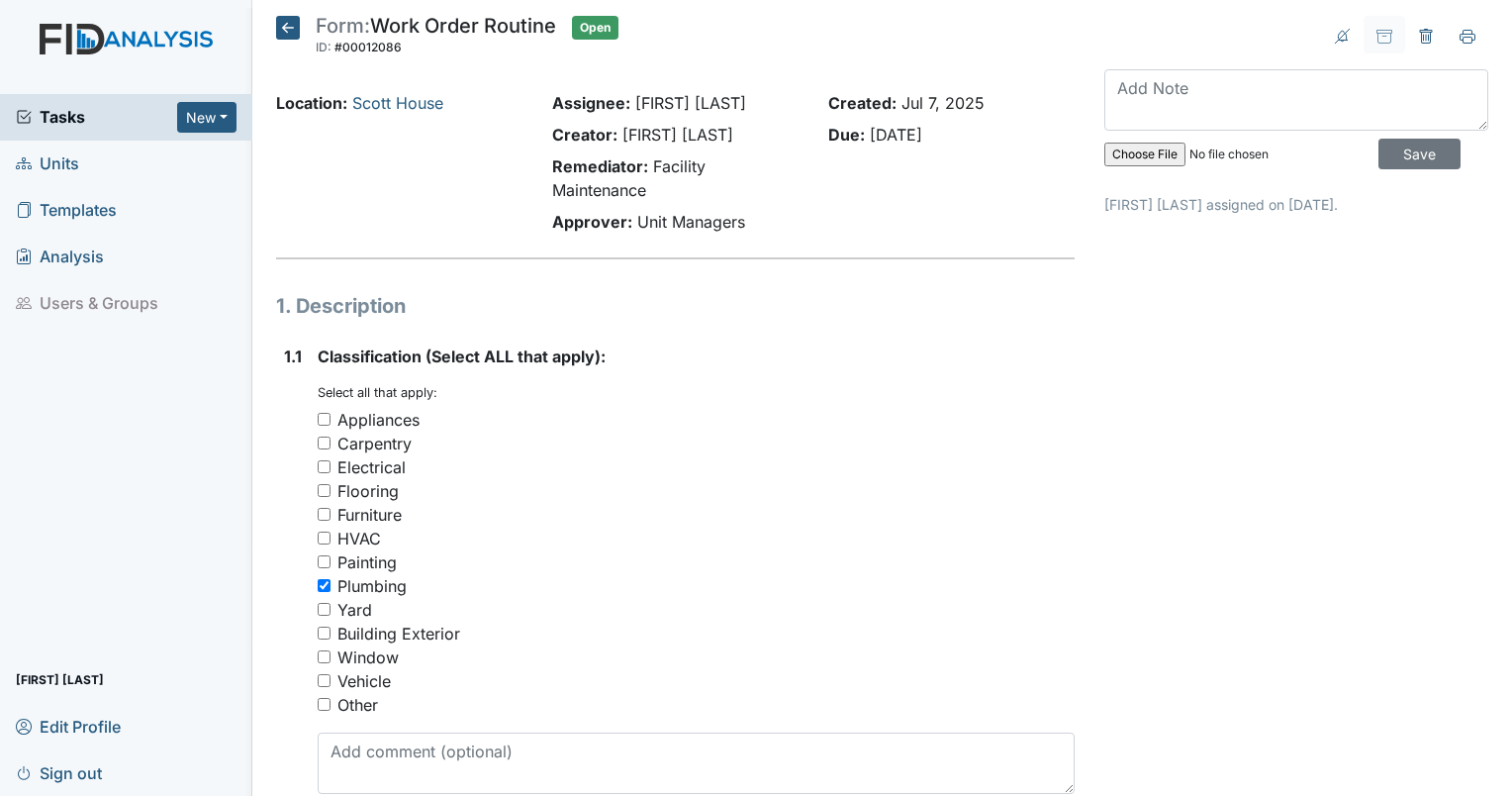 click on "Plumbing" at bounding box center [696, 586] 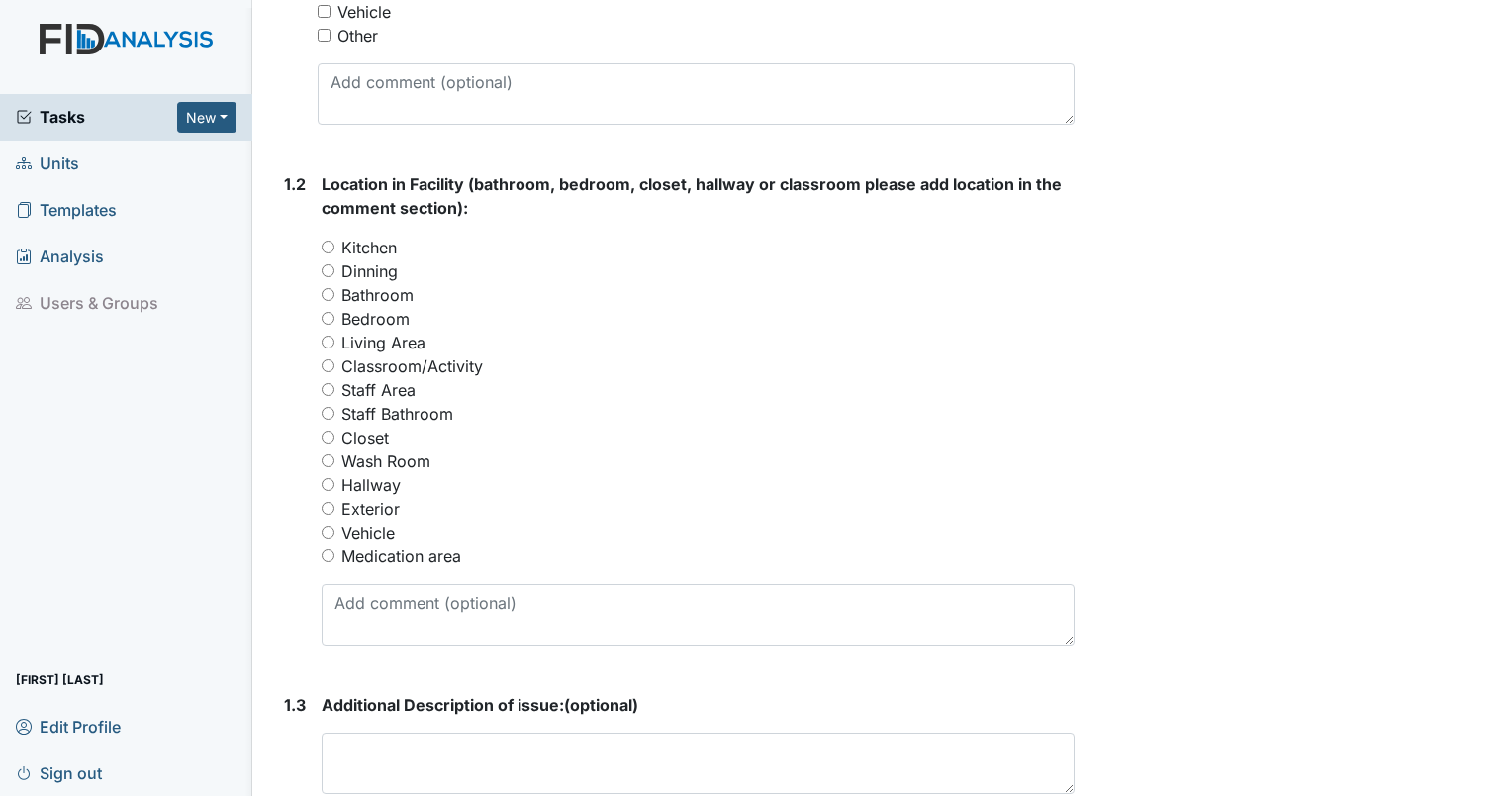 scroll, scrollTop: 673, scrollLeft: 0, axis: vertical 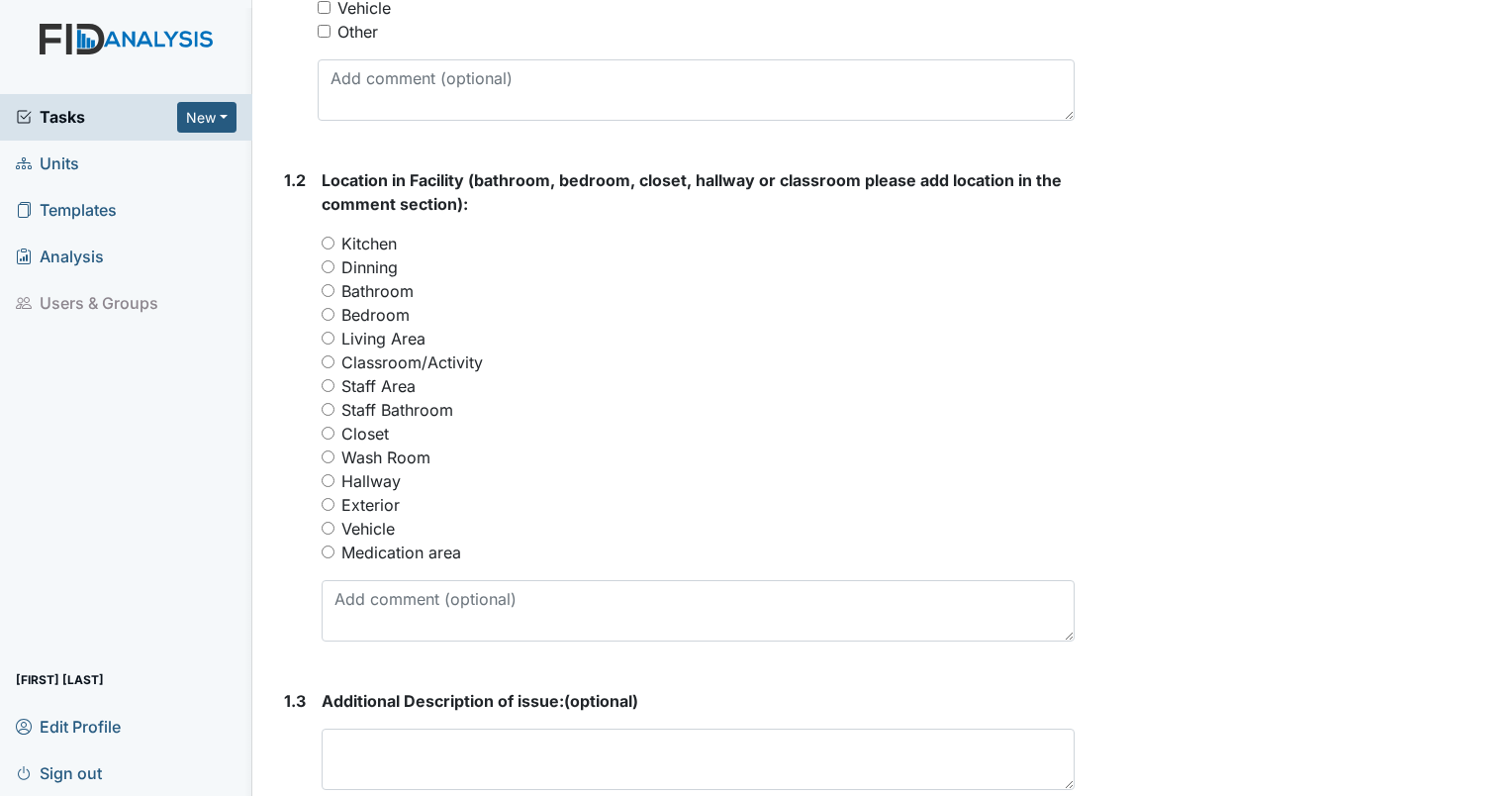click on "Bathroom" at bounding box center [328, 290] 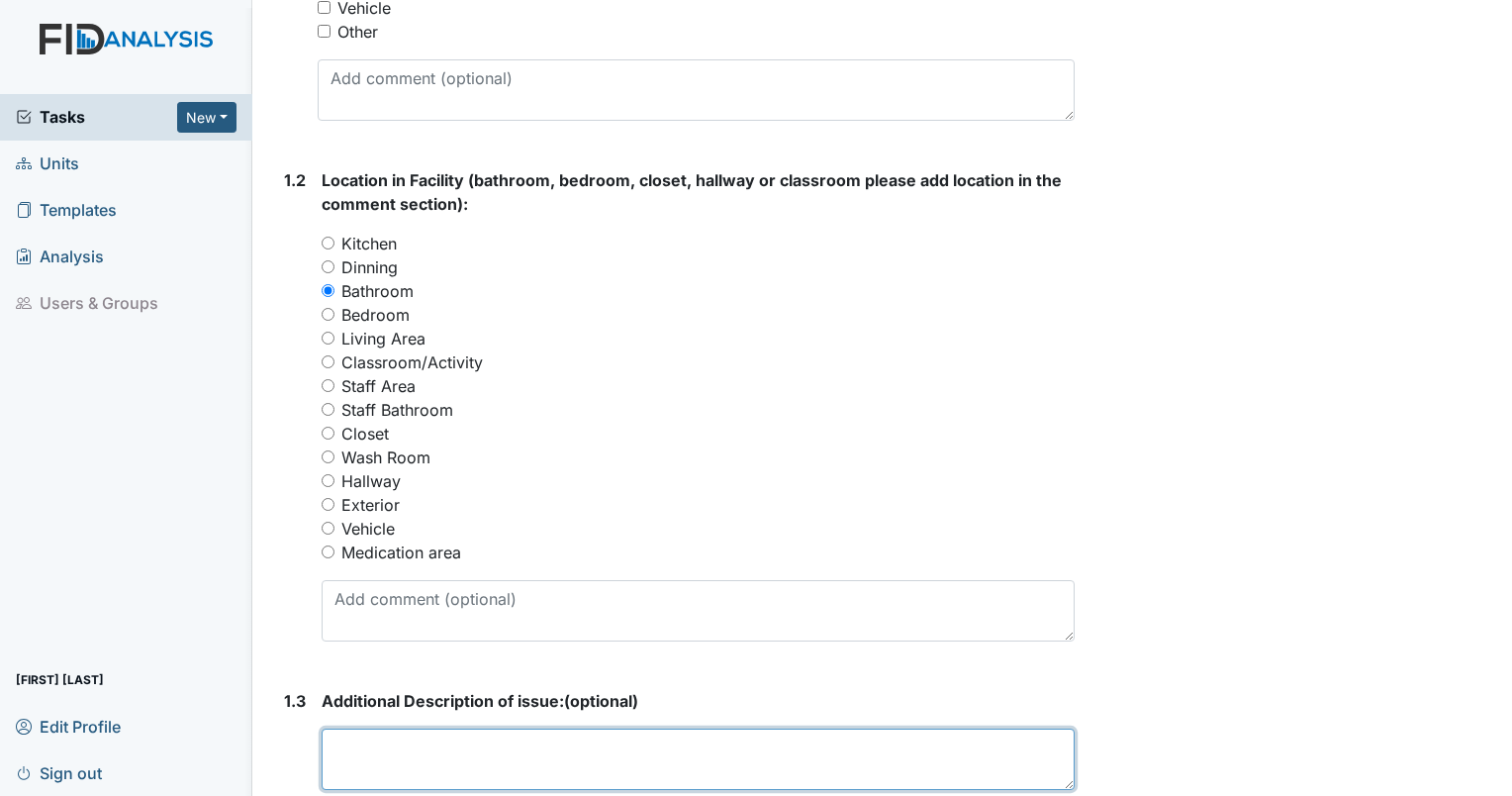 click at bounding box center (698, 759) 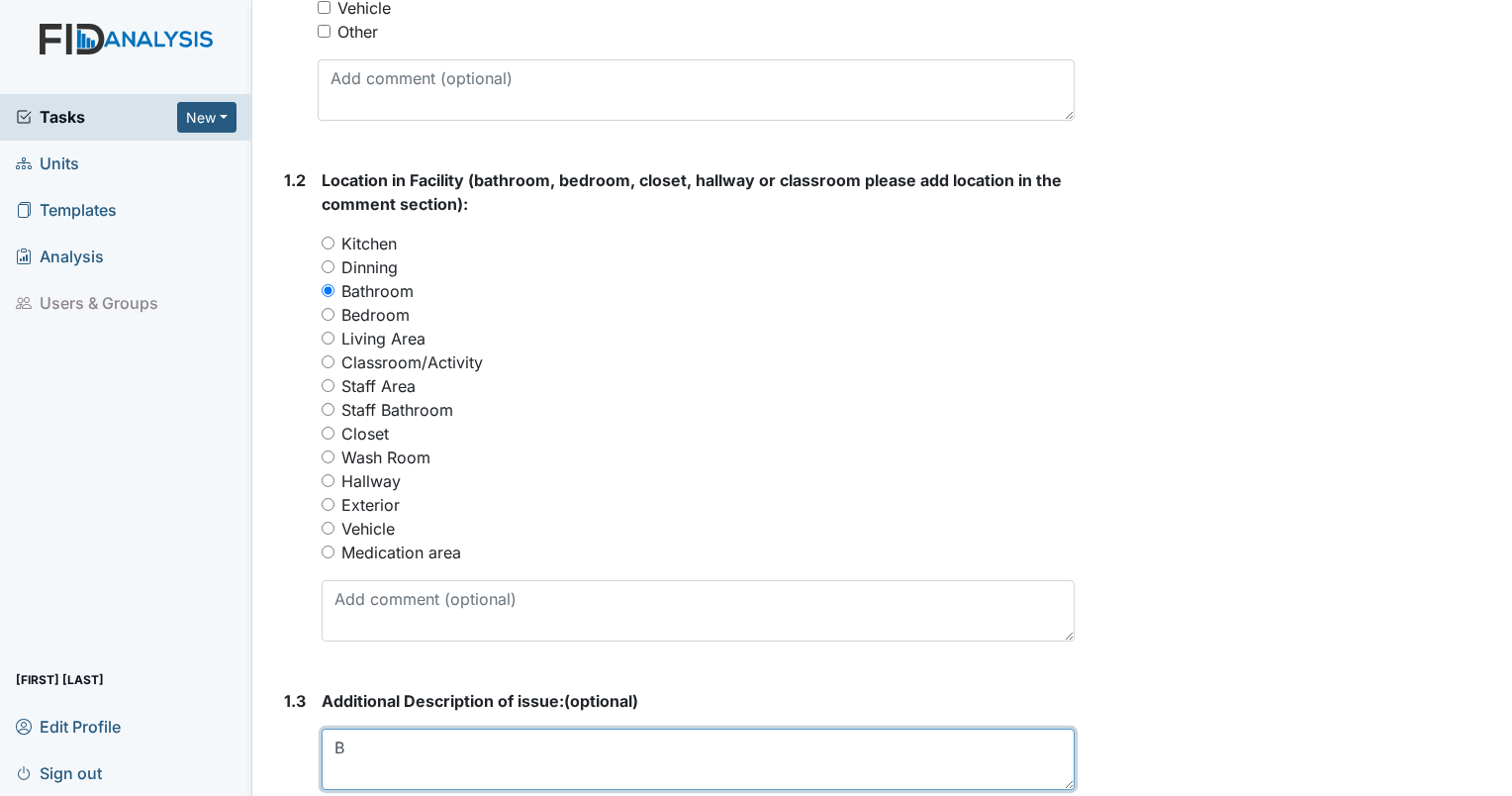 click on "B" at bounding box center [698, 759] 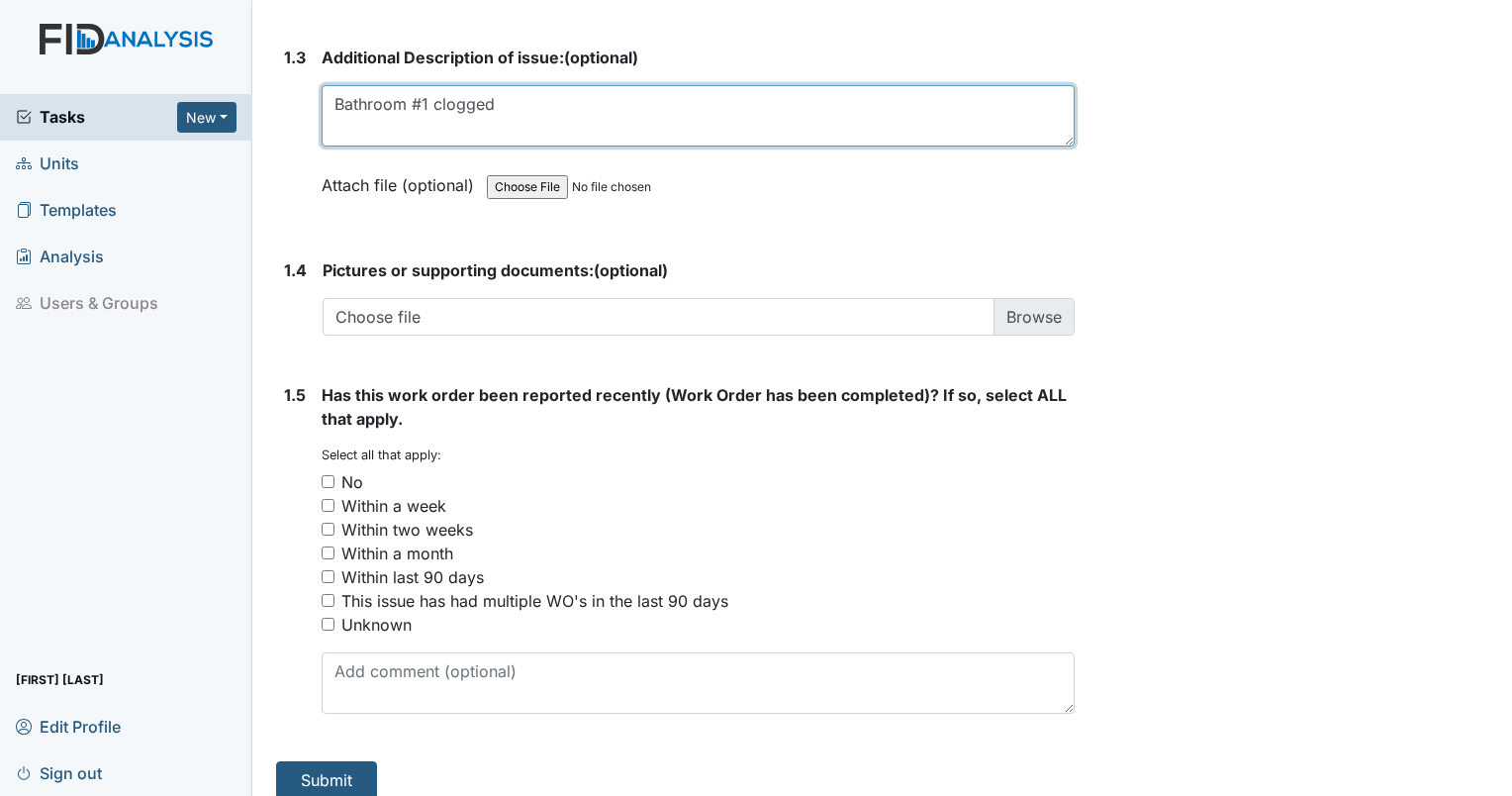 scroll, scrollTop: 1333, scrollLeft: 0, axis: vertical 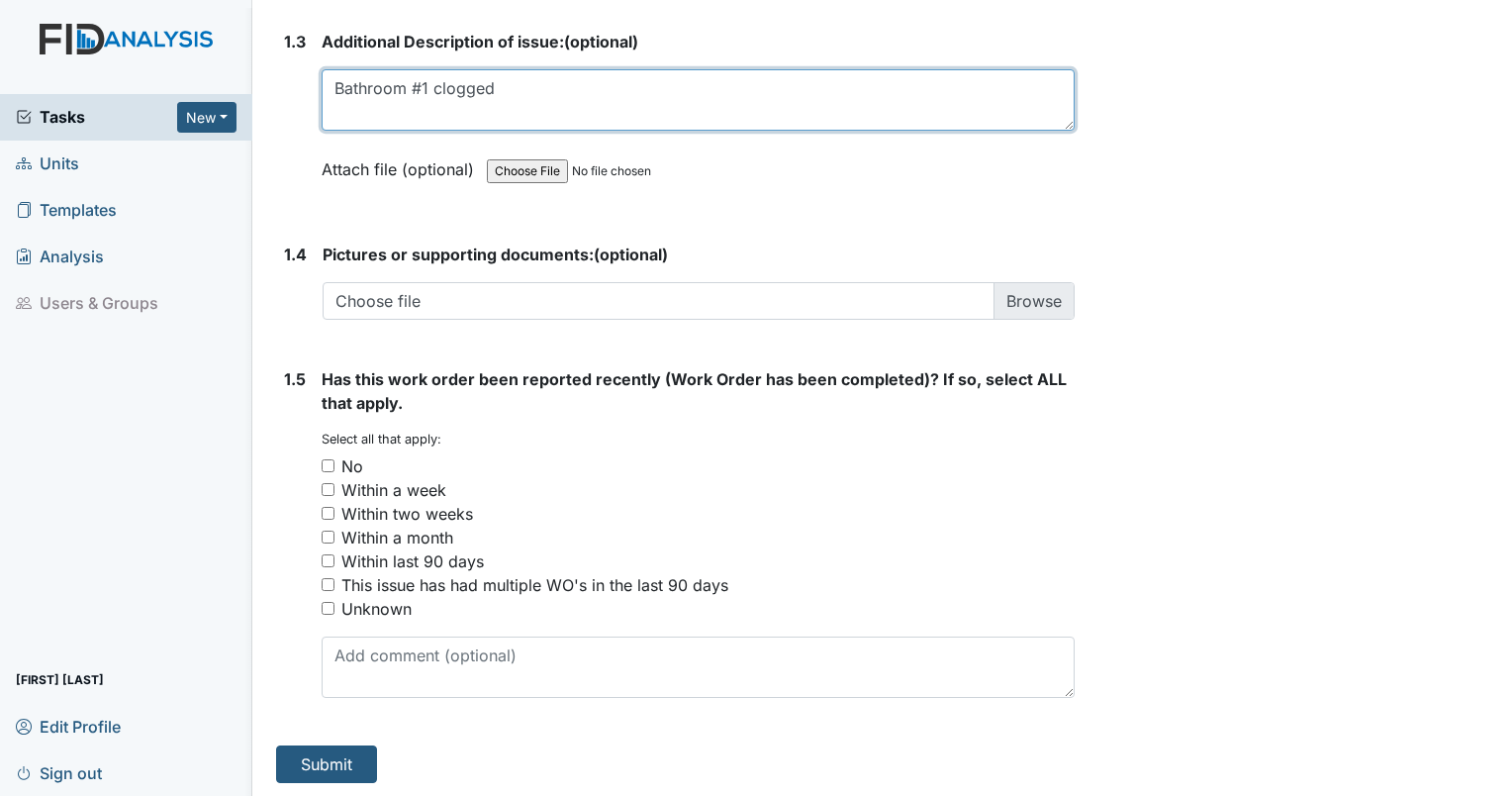 type on "Bathroom #1 clogged" 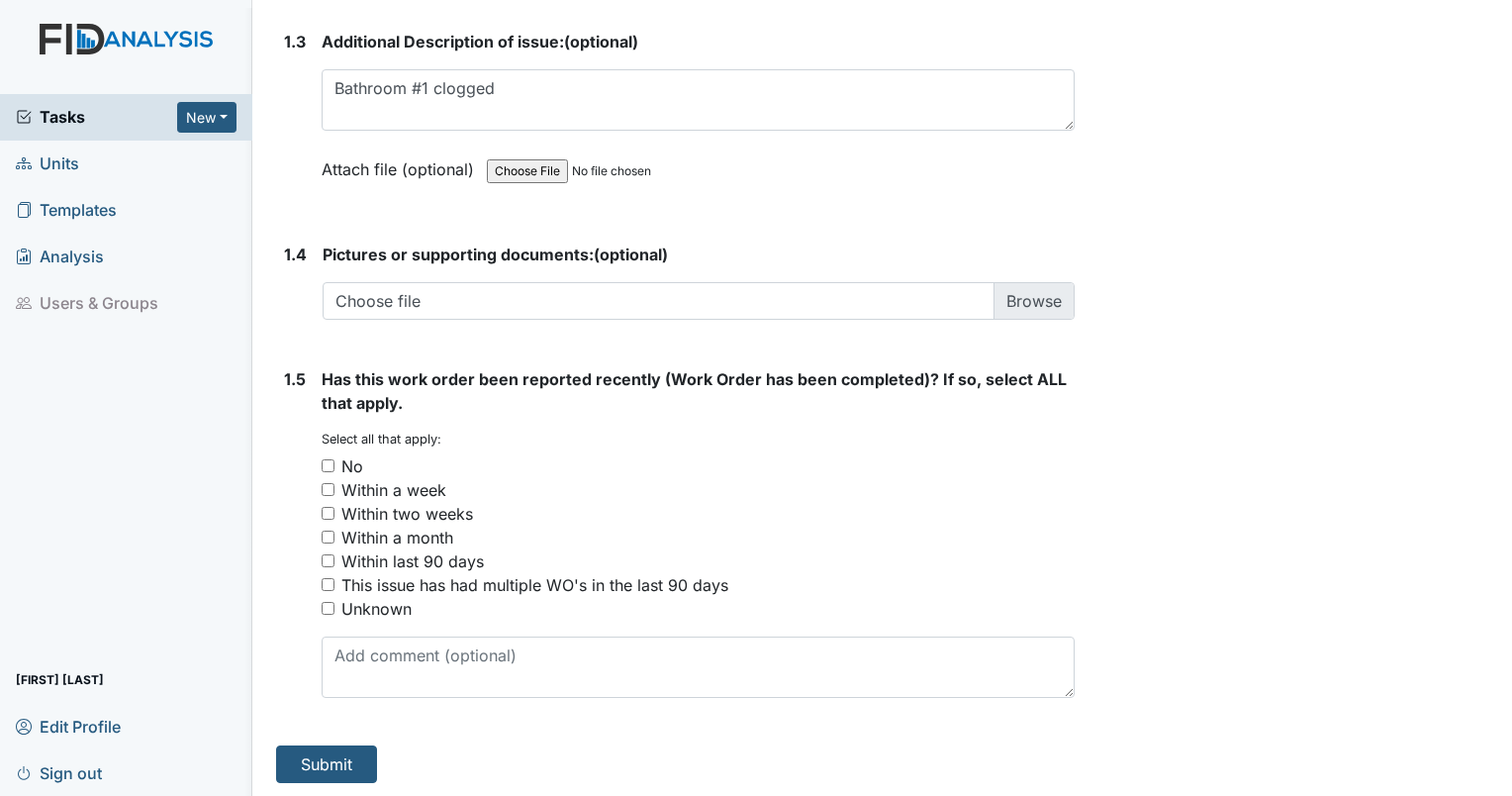 click on "No" at bounding box center (352, 466) 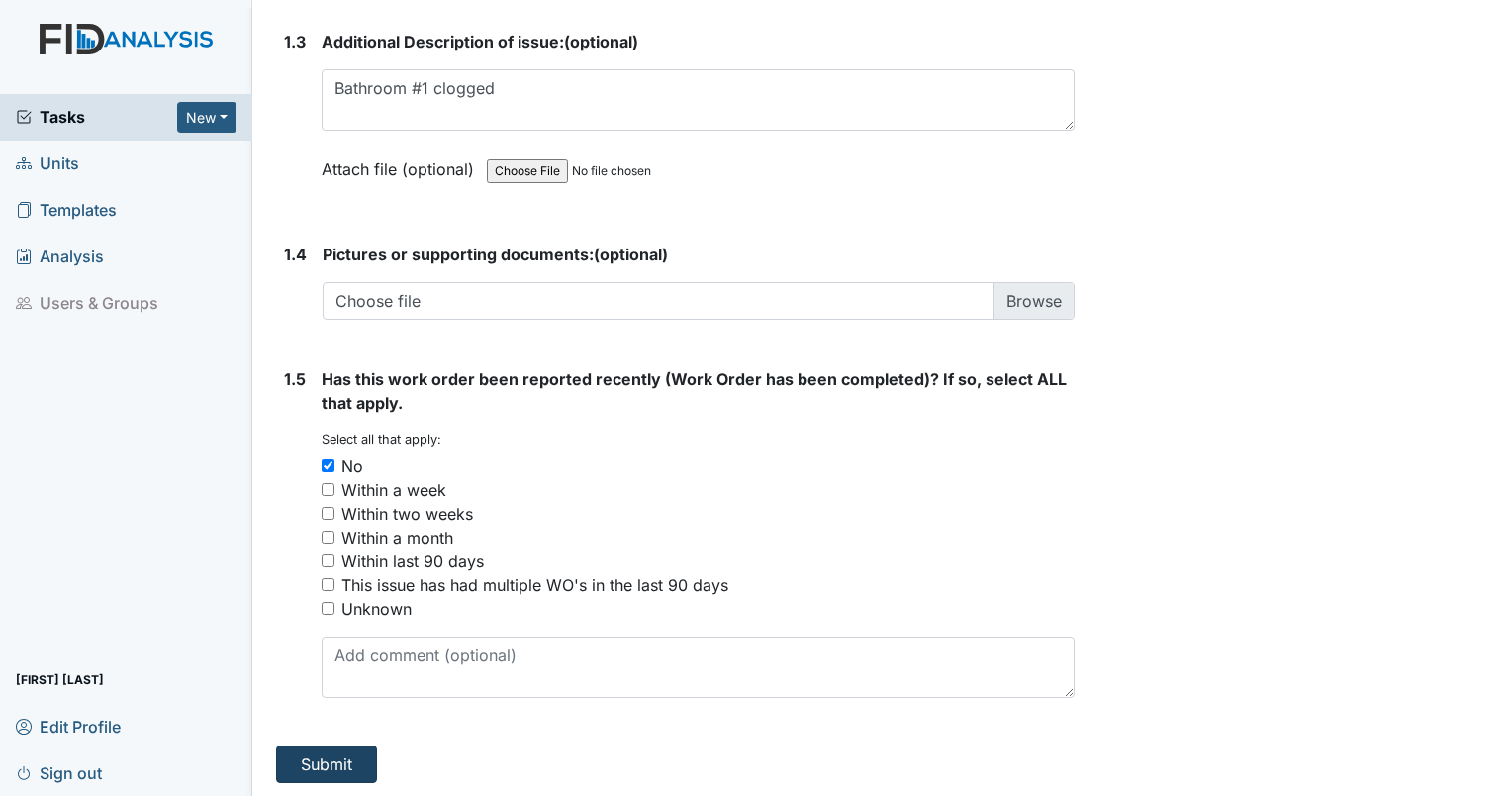 click on "Submit" at bounding box center [327, 764] 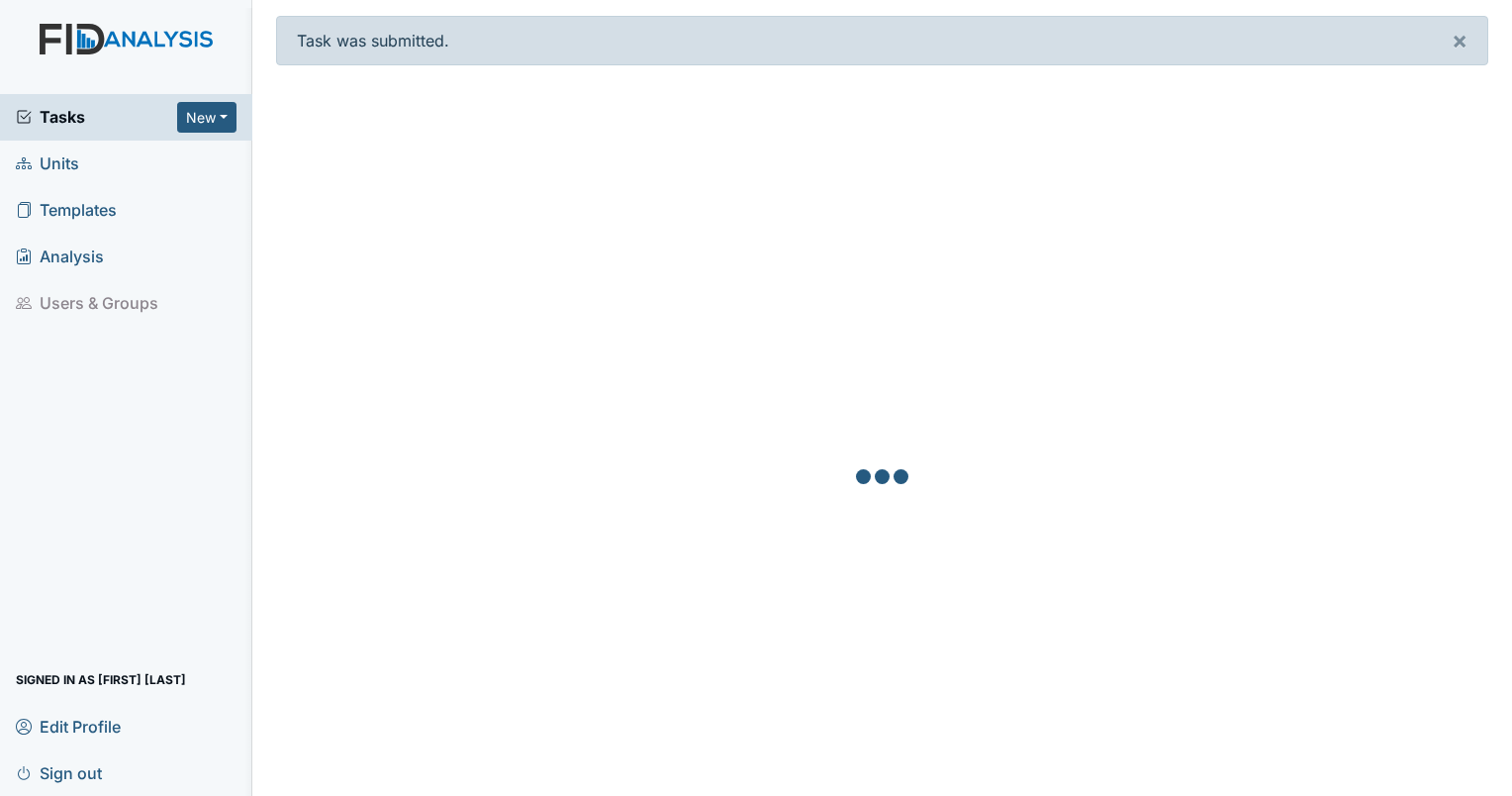scroll, scrollTop: 0, scrollLeft: 0, axis: both 